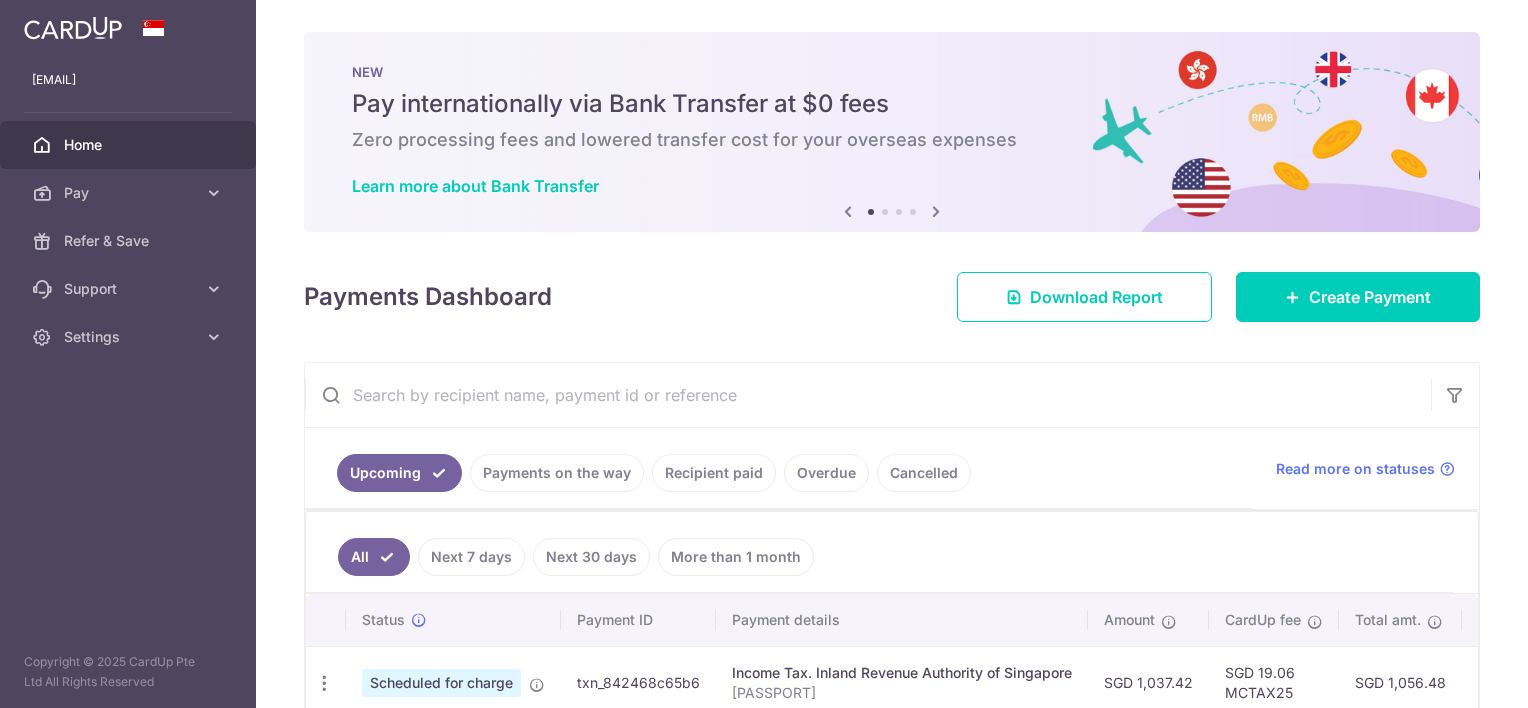 scroll, scrollTop: 0, scrollLeft: 0, axis: both 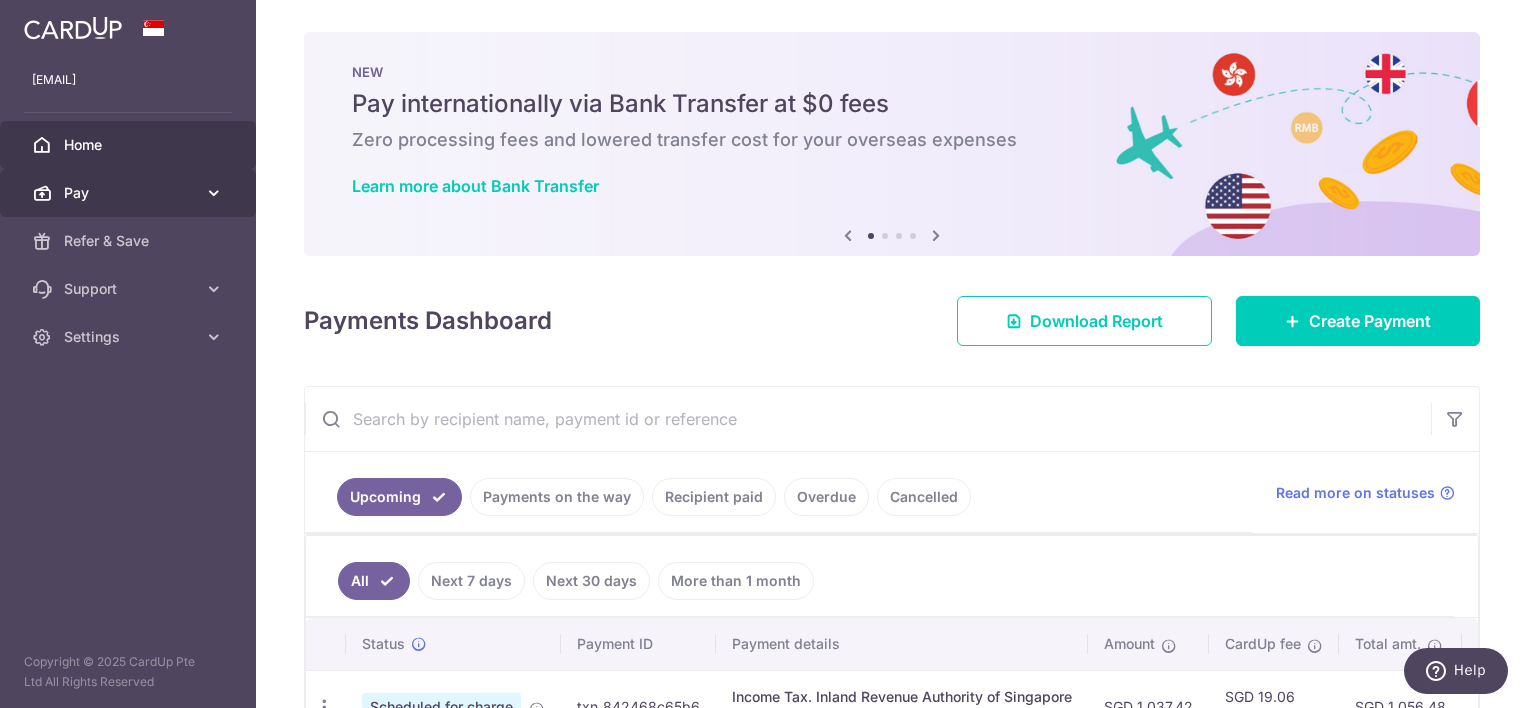 click on "Pay" at bounding box center [130, 193] 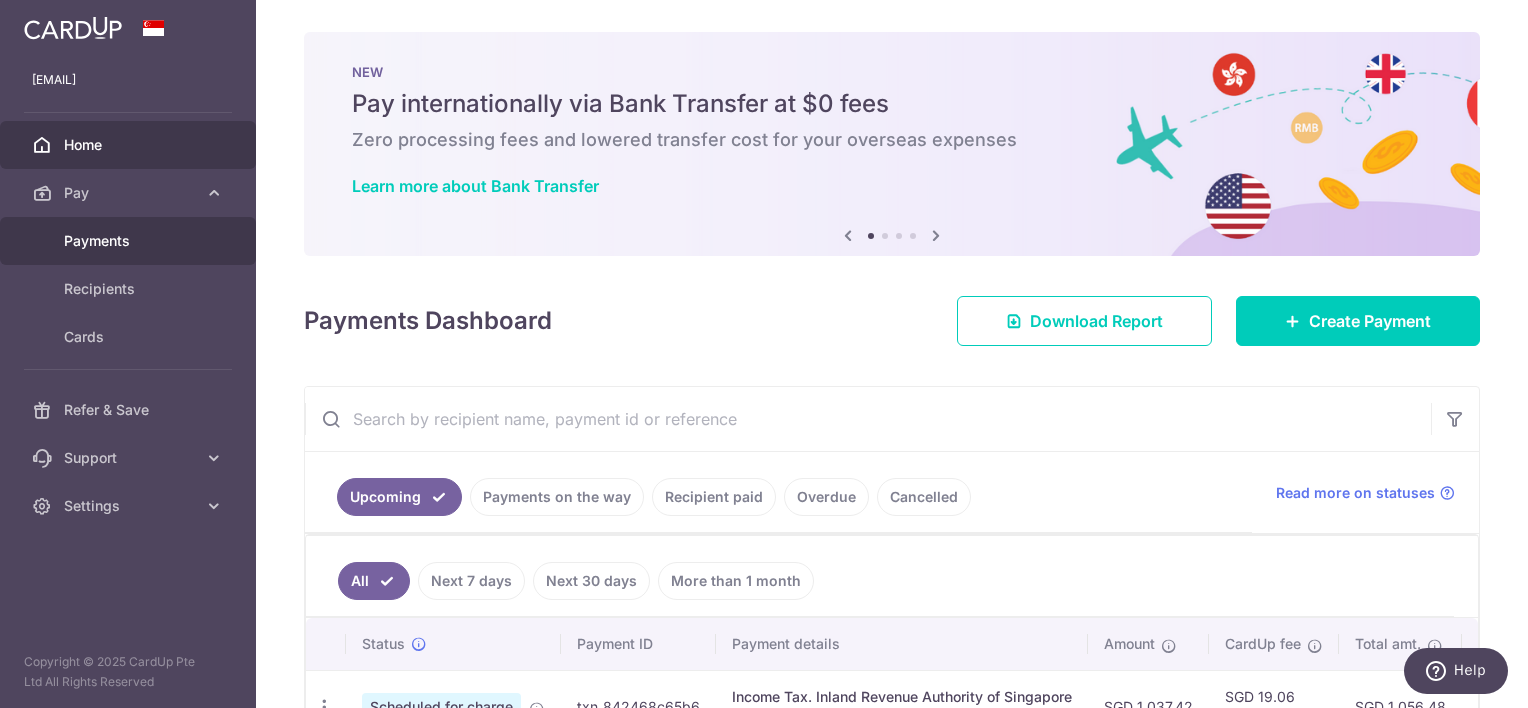 click on "Payments" at bounding box center [130, 241] 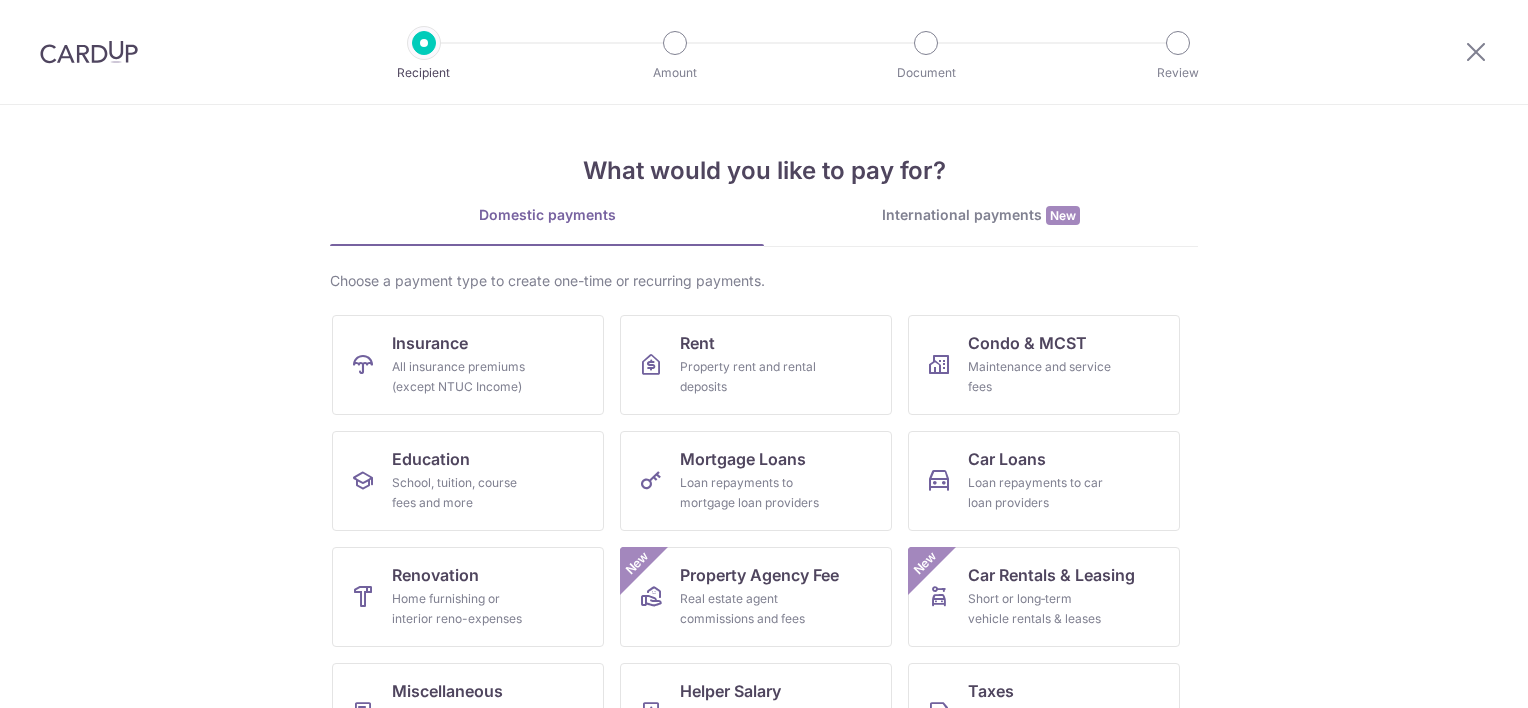 scroll, scrollTop: 0, scrollLeft: 0, axis: both 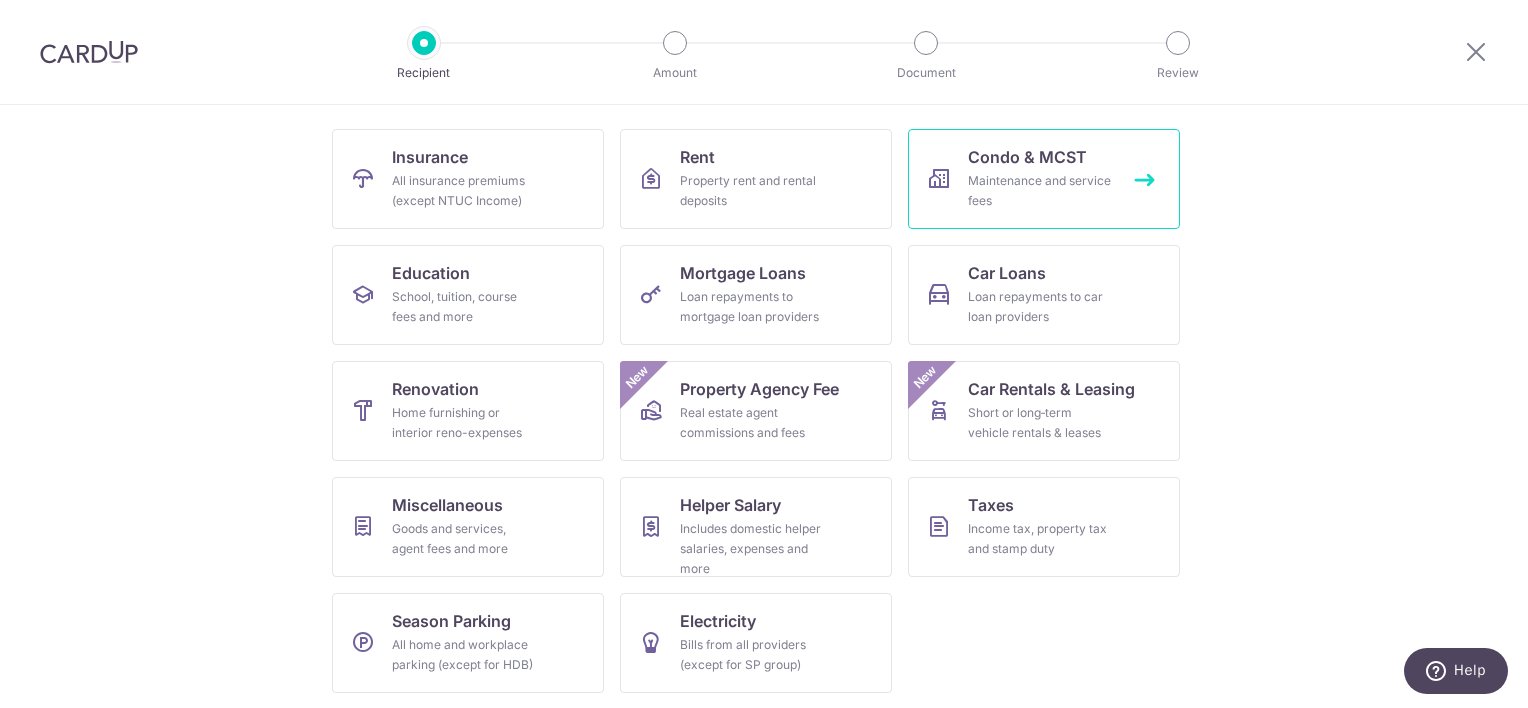 click on "Maintenance and service fees" at bounding box center [1040, 191] 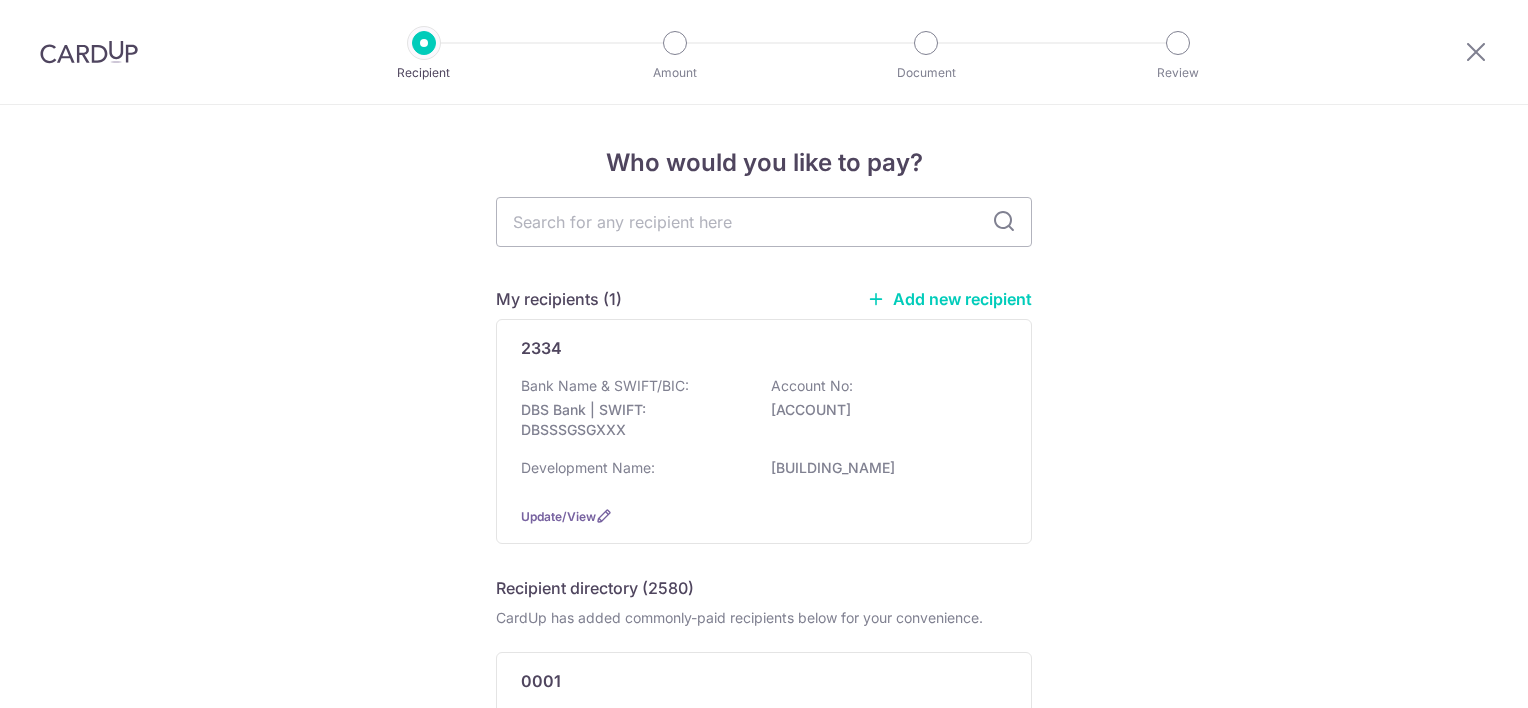 scroll, scrollTop: 0, scrollLeft: 0, axis: both 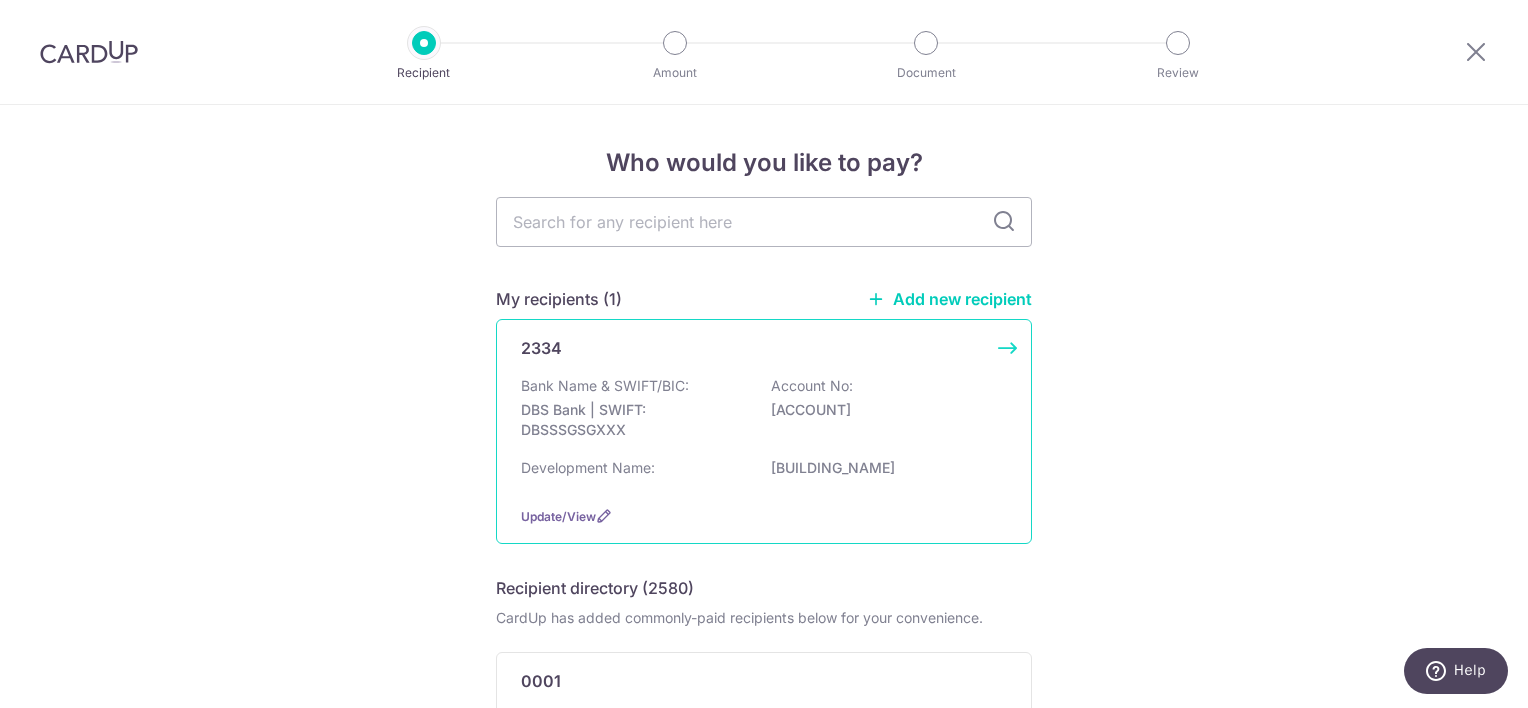 click on "2334
Bank Name & SWIFT/BIC:
DBS Bank | SWIFT: DBSSSGSGXXX
Account No:
0140223550
Development Name:
REGIS MANSIONS
Update/View" at bounding box center (764, 431) 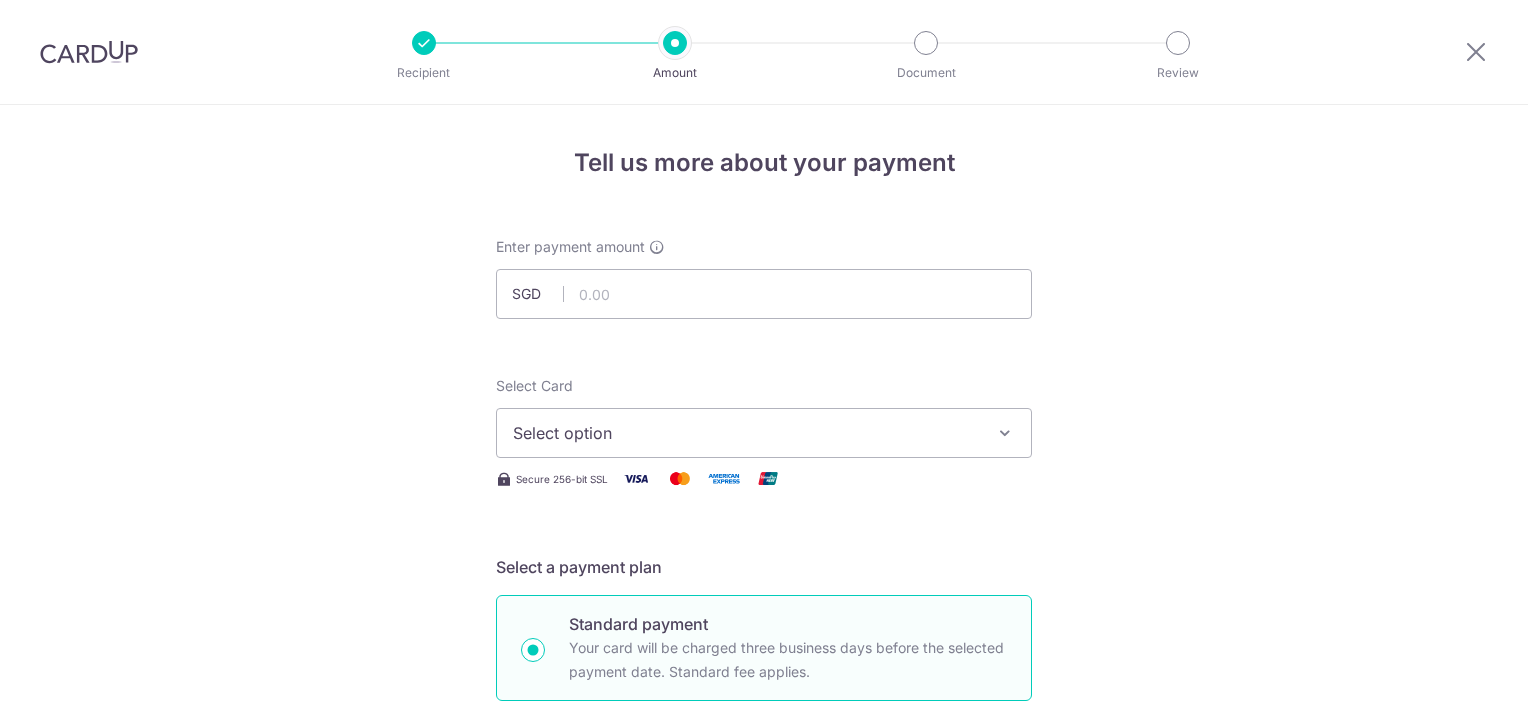 scroll, scrollTop: 0, scrollLeft: 0, axis: both 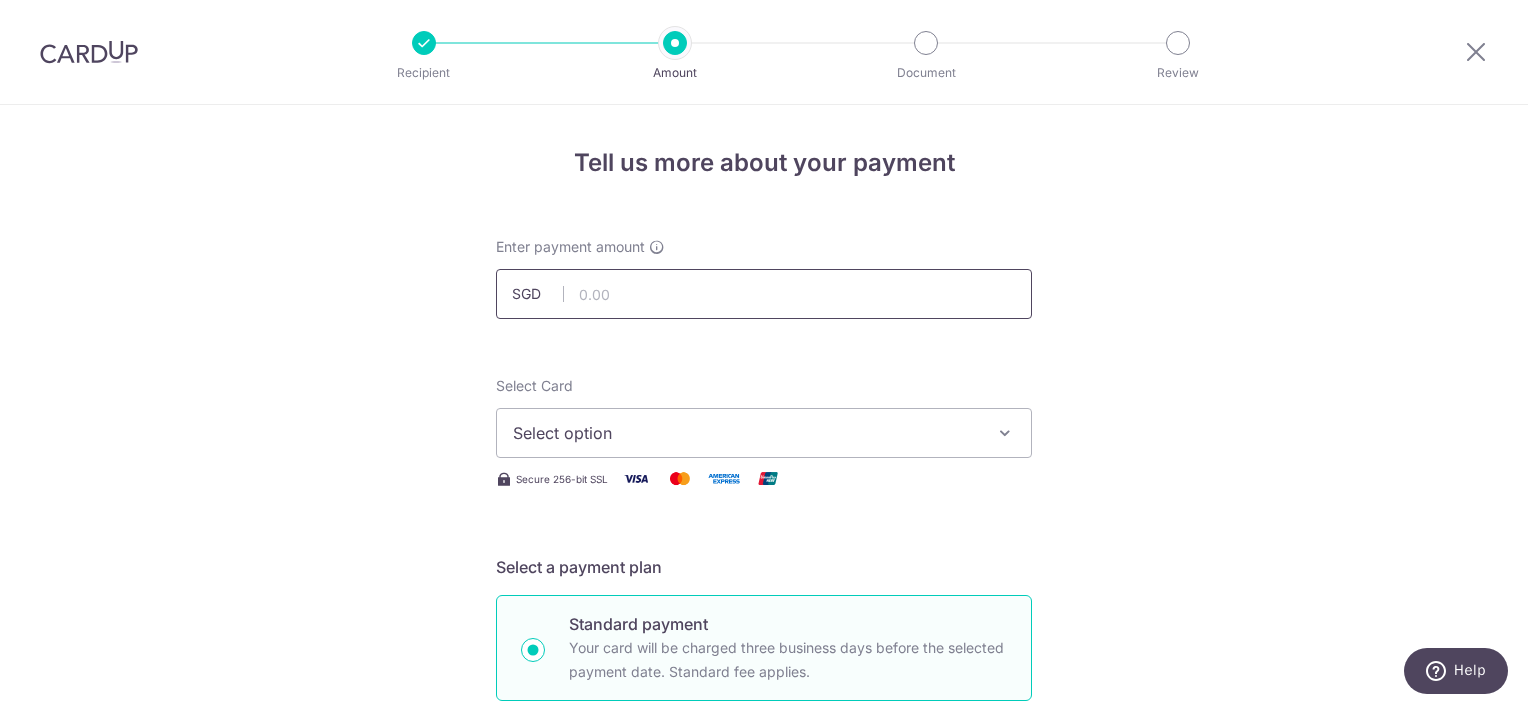 click at bounding box center [764, 294] 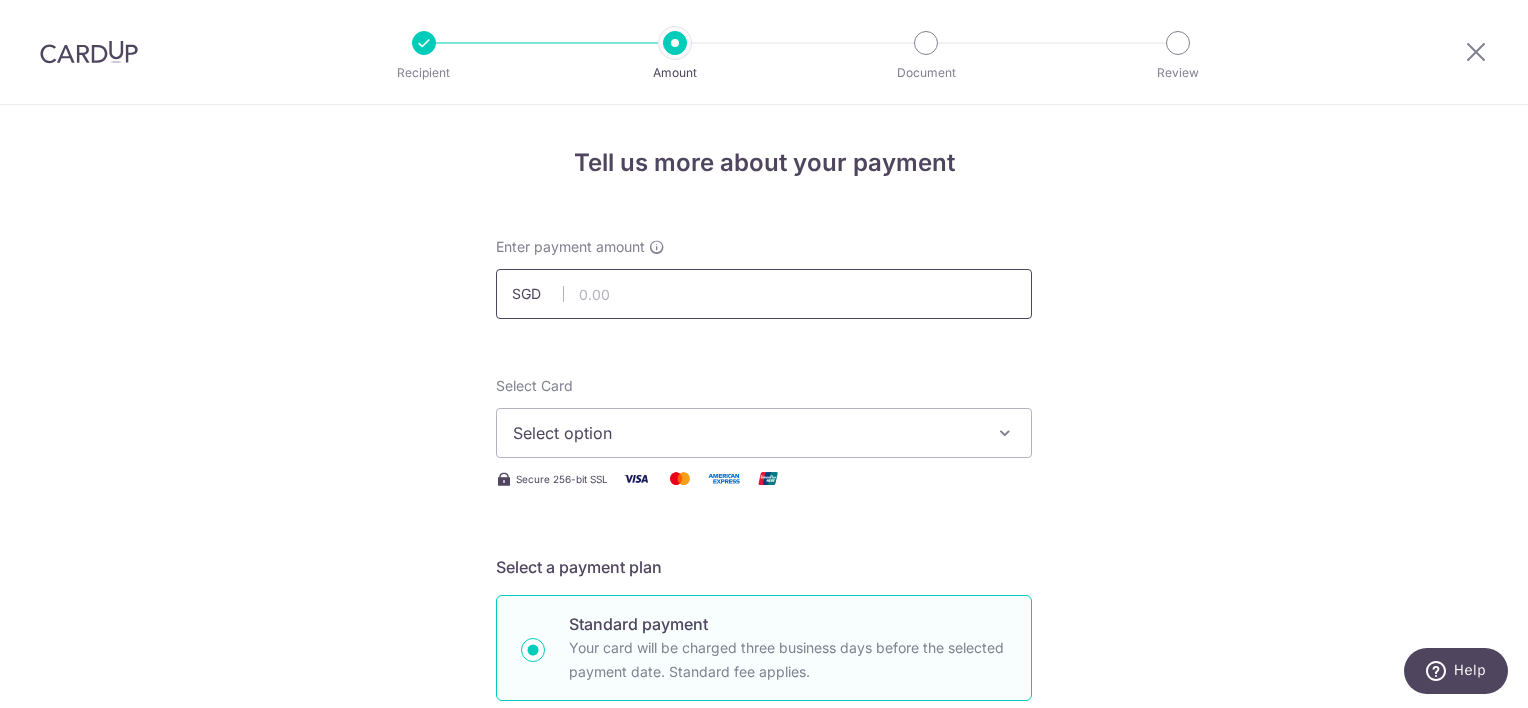 type on "4,860.00" 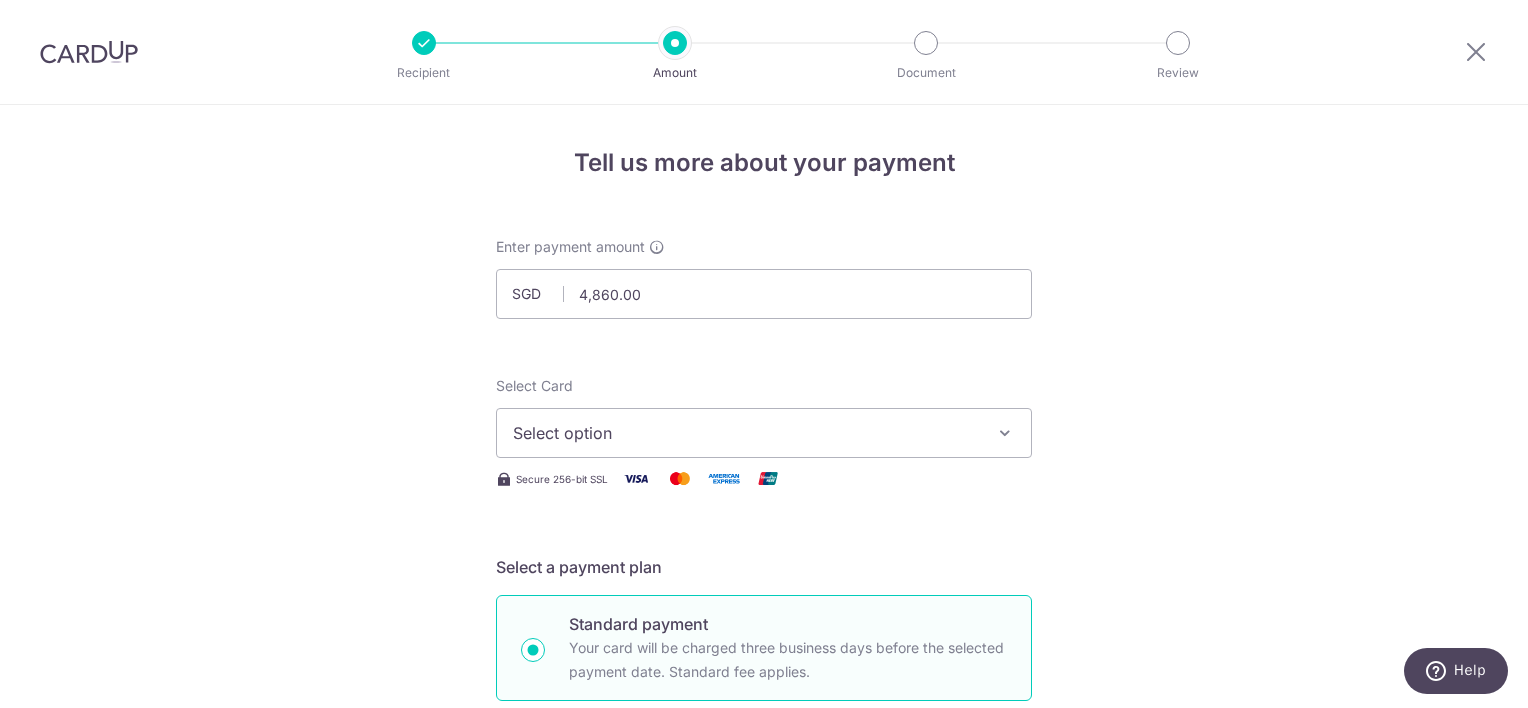 type on "IN250800016" 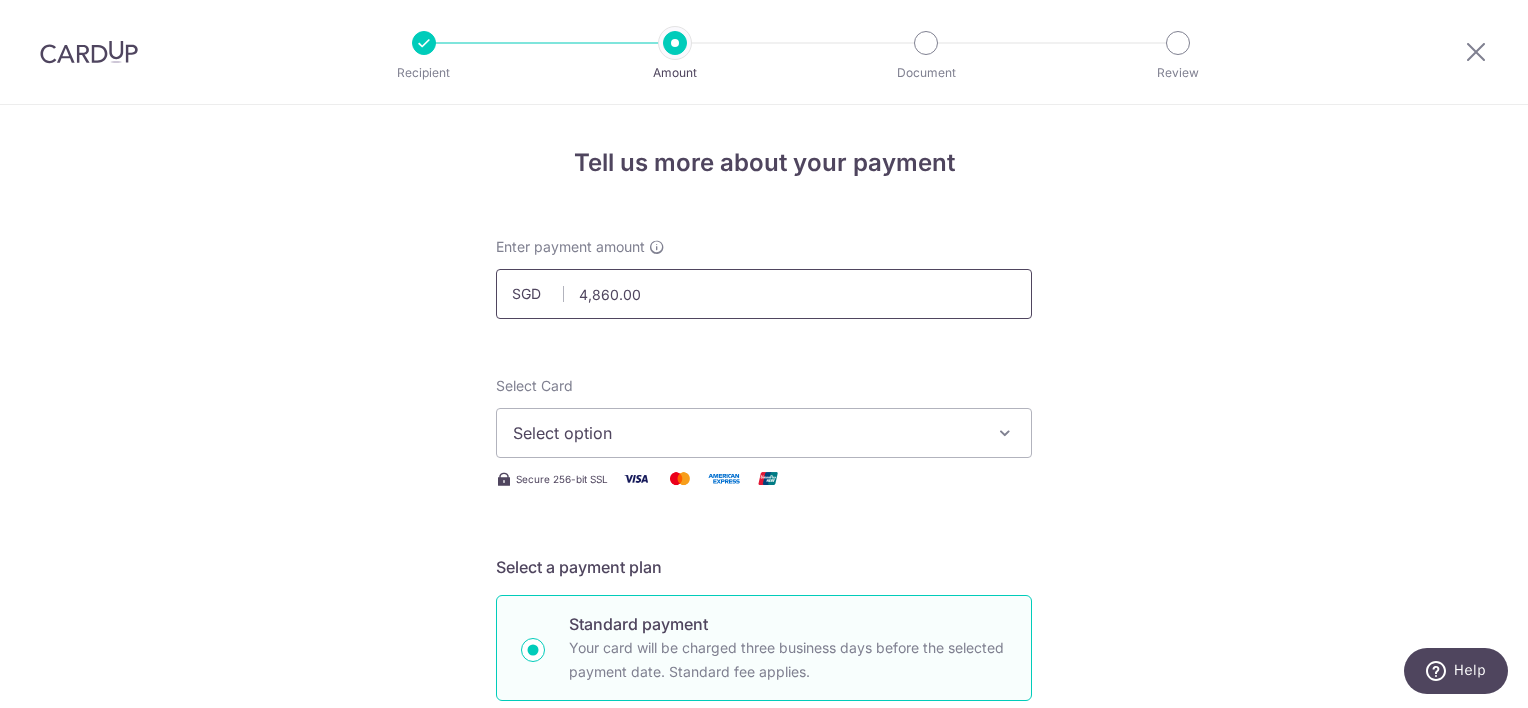 scroll, scrollTop: 568, scrollLeft: 0, axis: vertical 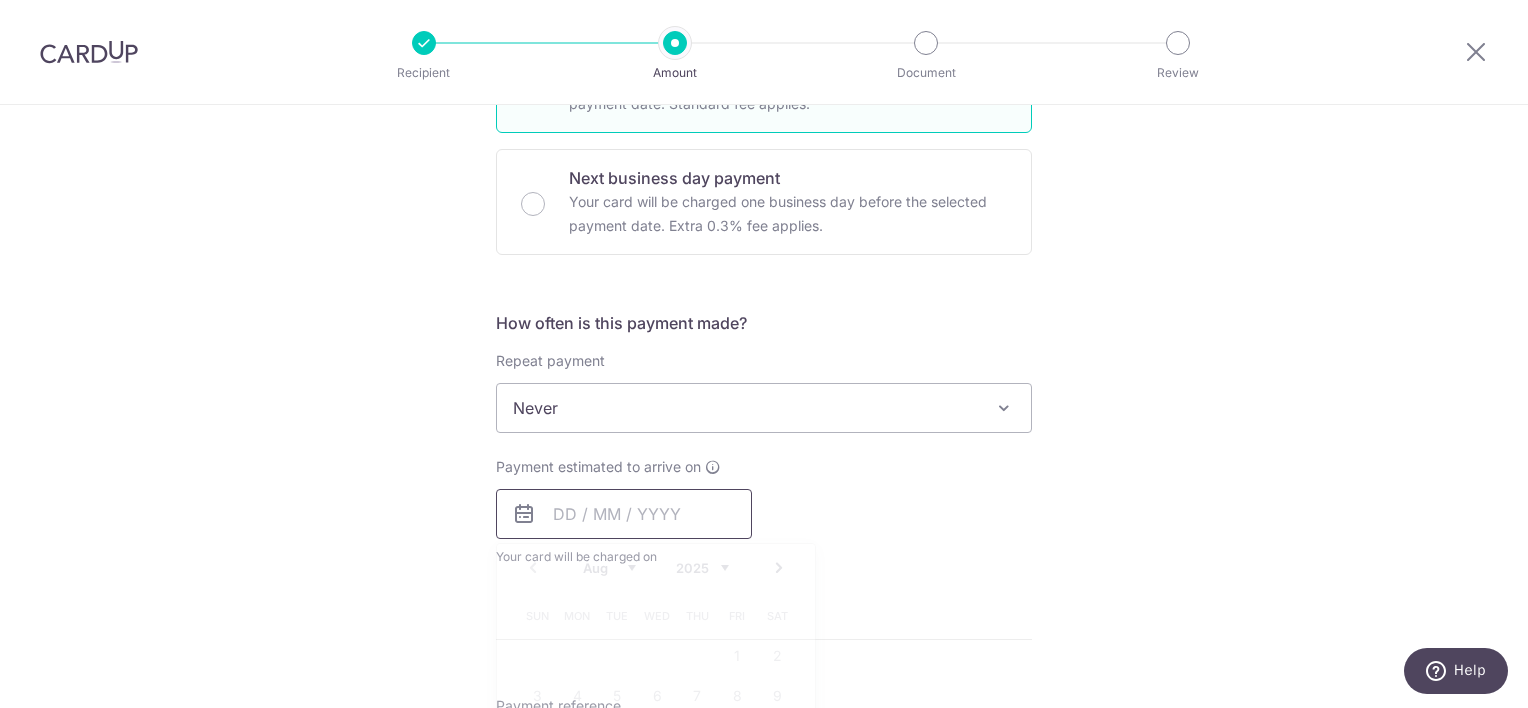 type on "4,860.00" 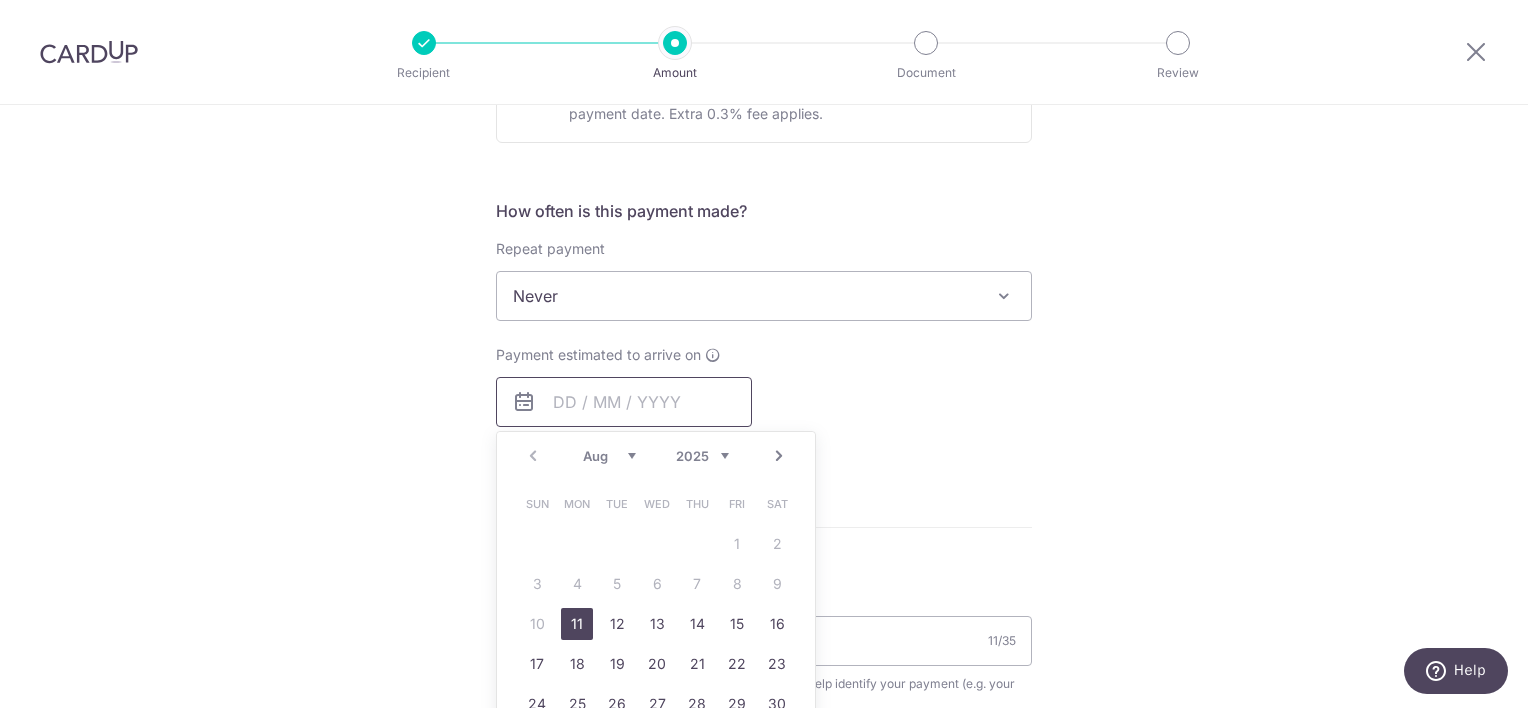 scroll, scrollTop: 868, scrollLeft: 0, axis: vertical 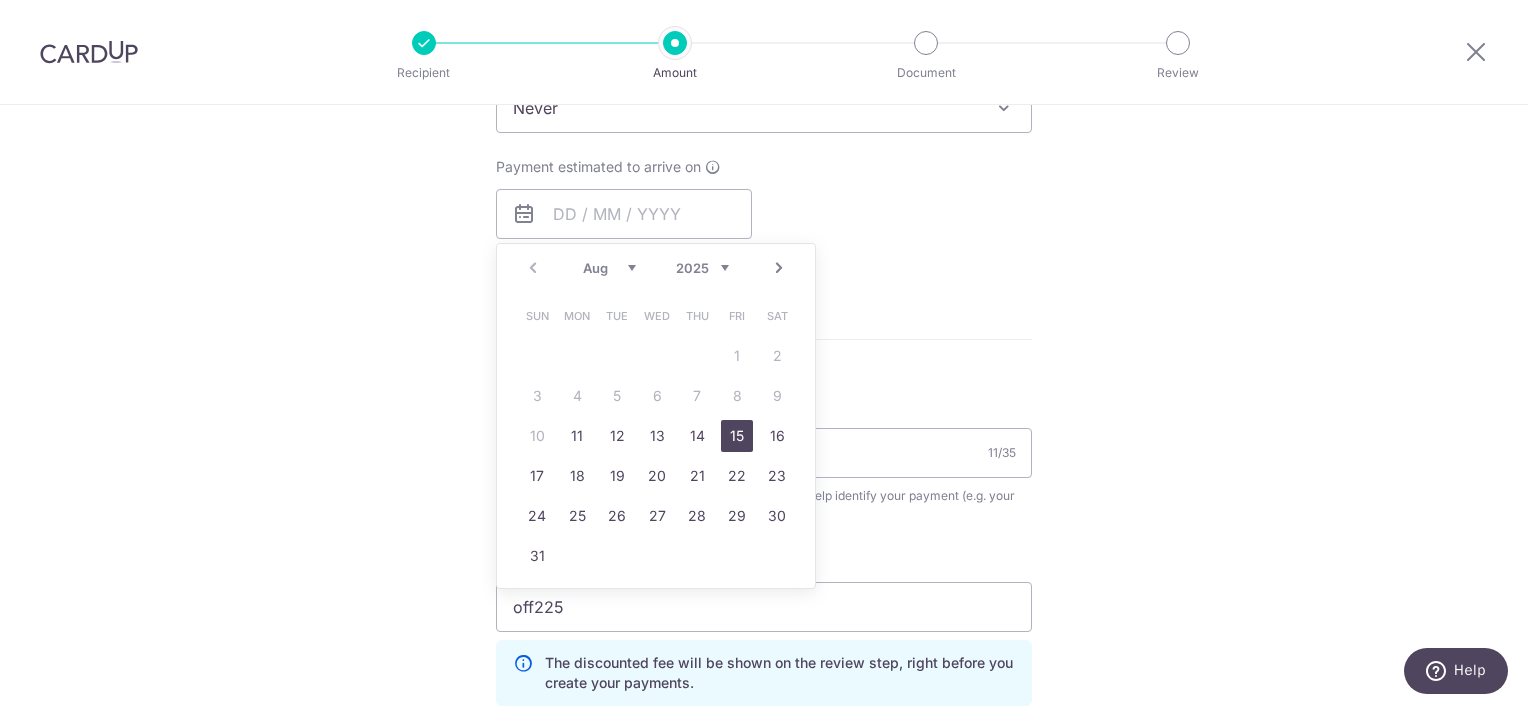 click on "15" at bounding box center [737, 436] 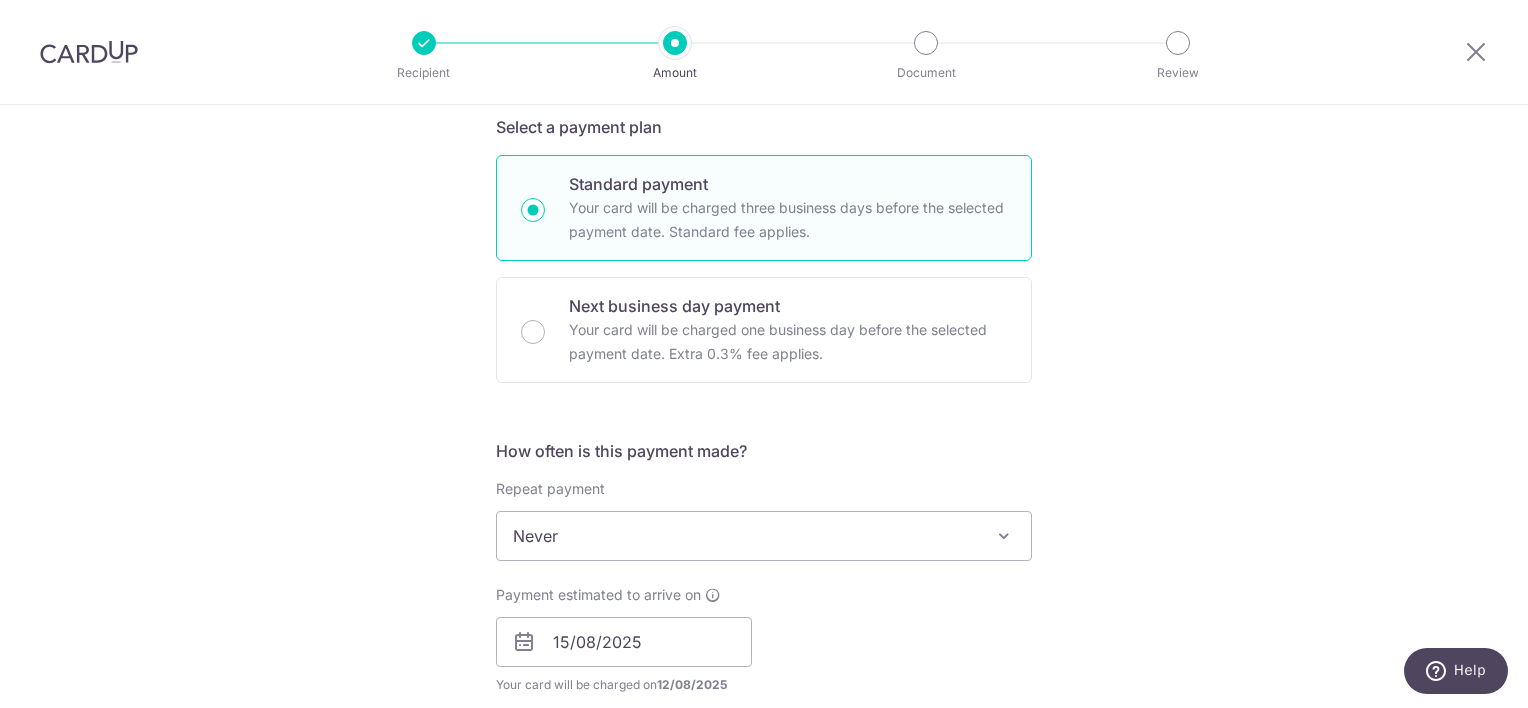 scroll, scrollTop: 168, scrollLeft: 0, axis: vertical 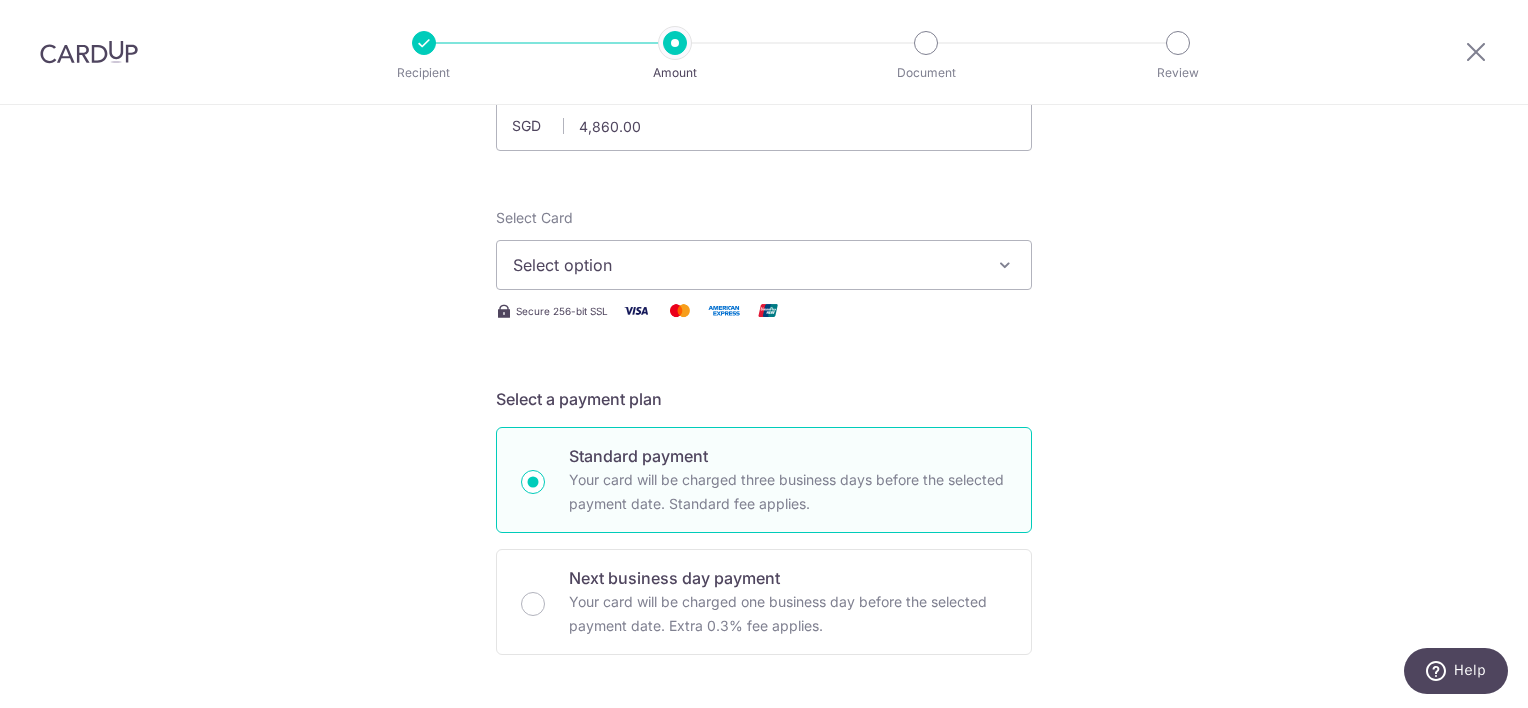 click at bounding box center [1005, 265] 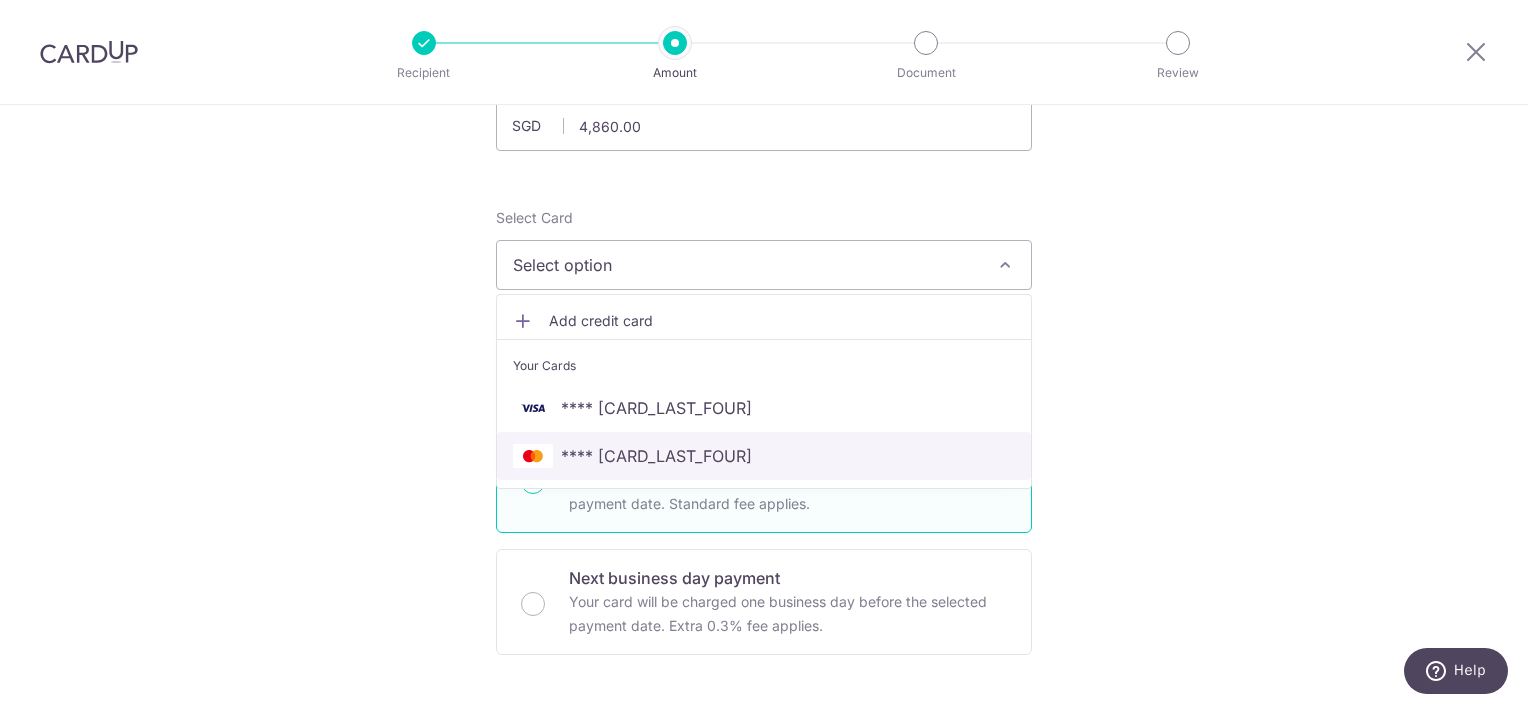 click on "**** [CC]" at bounding box center (764, 456) 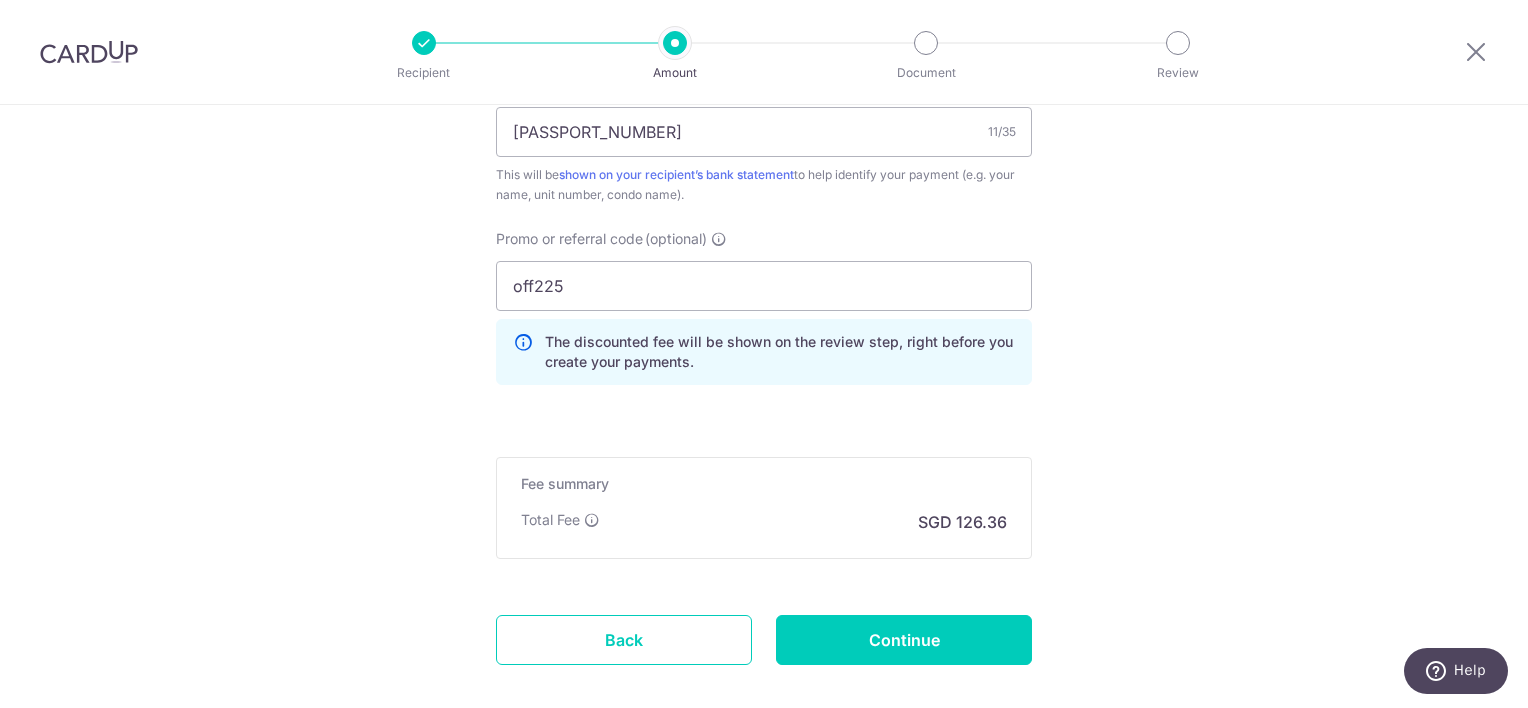 scroll, scrollTop: 1368, scrollLeft: 0, axis: vertical 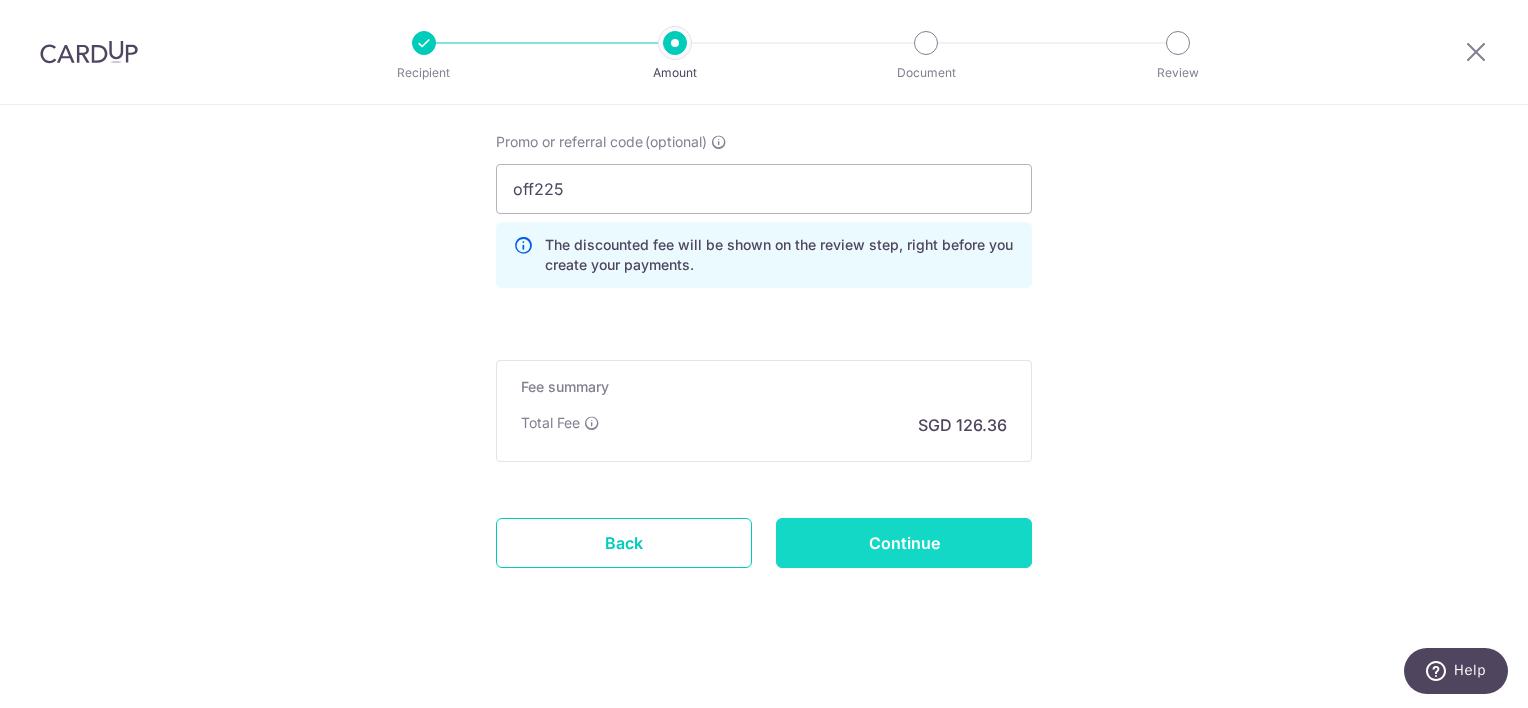 click on "Continue" at bounding box center [904, 543] 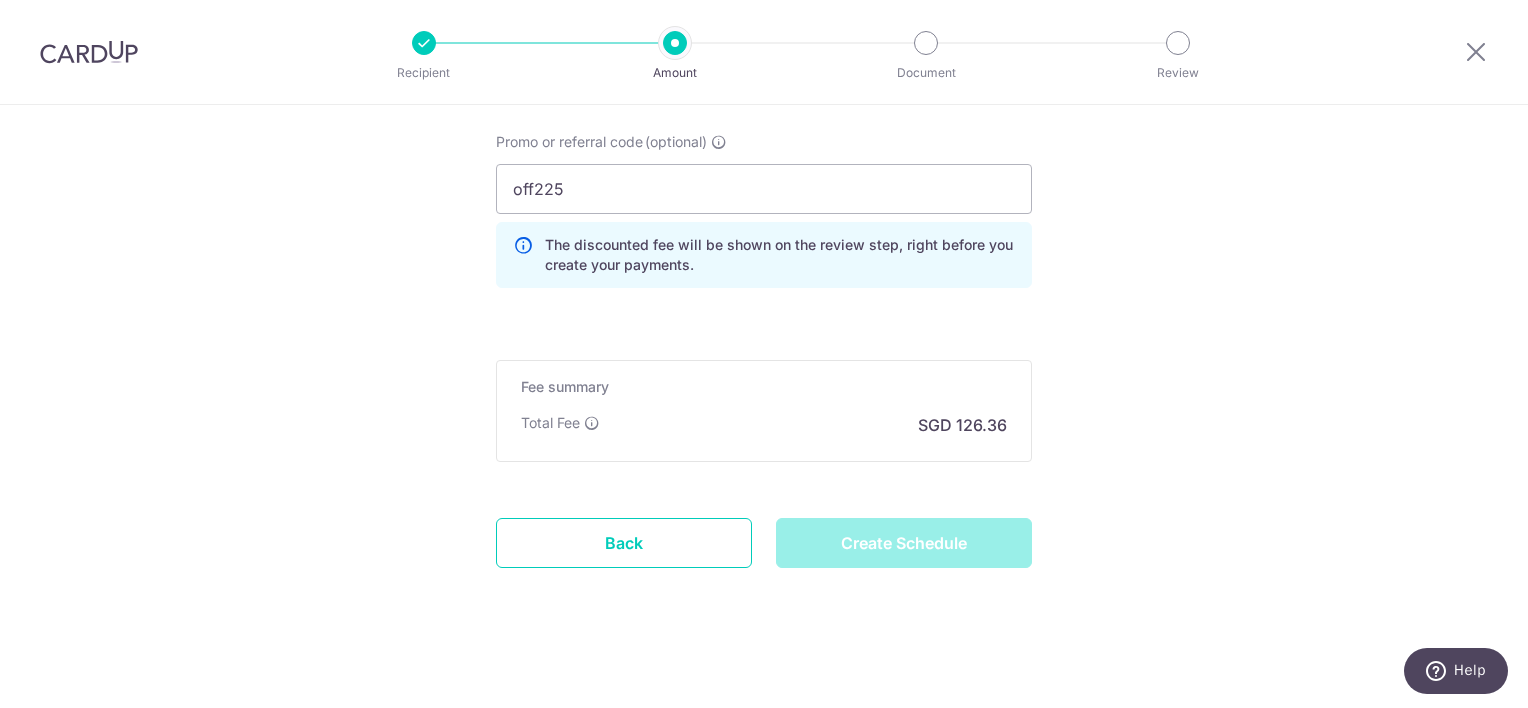type on "Create Schedule" 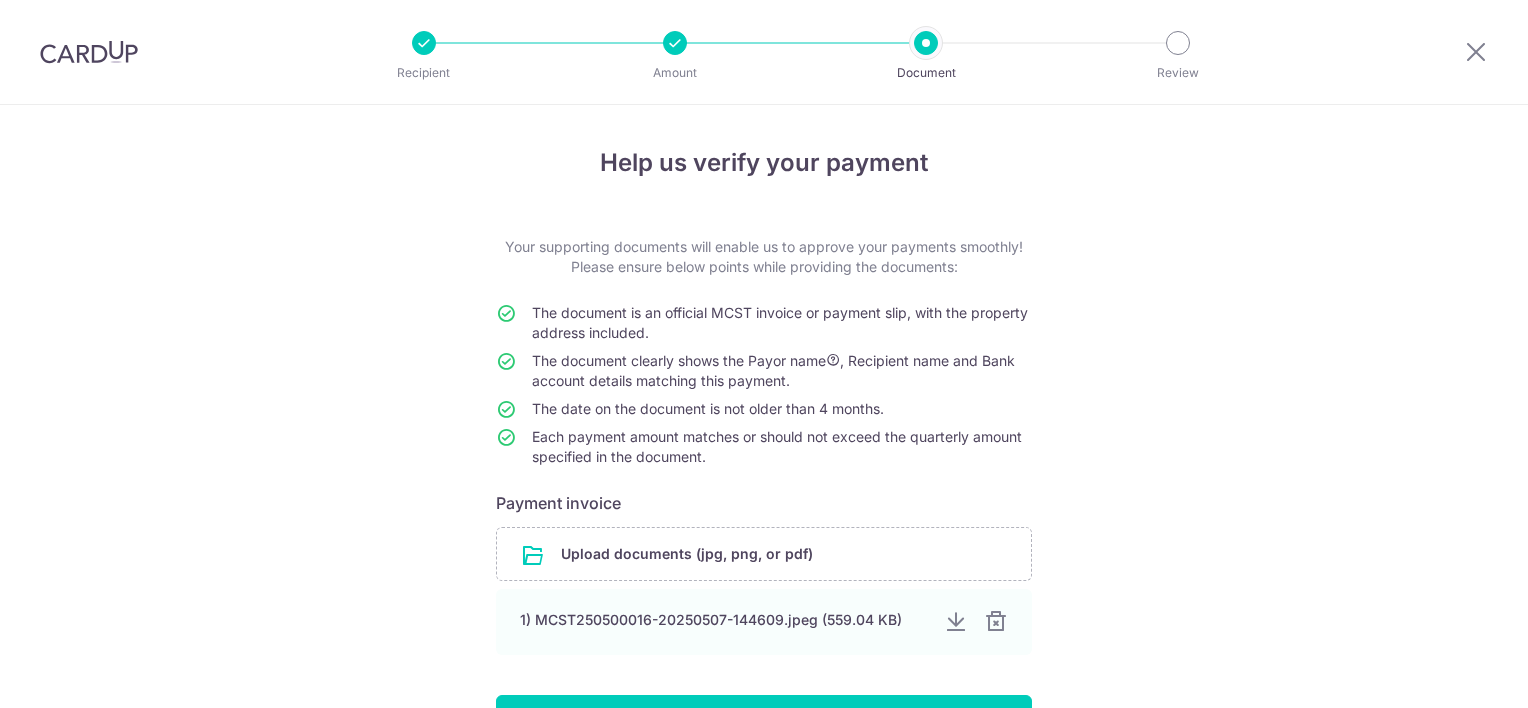 scroll, scrollTop: 0, scrollLeft: 0, axis: both 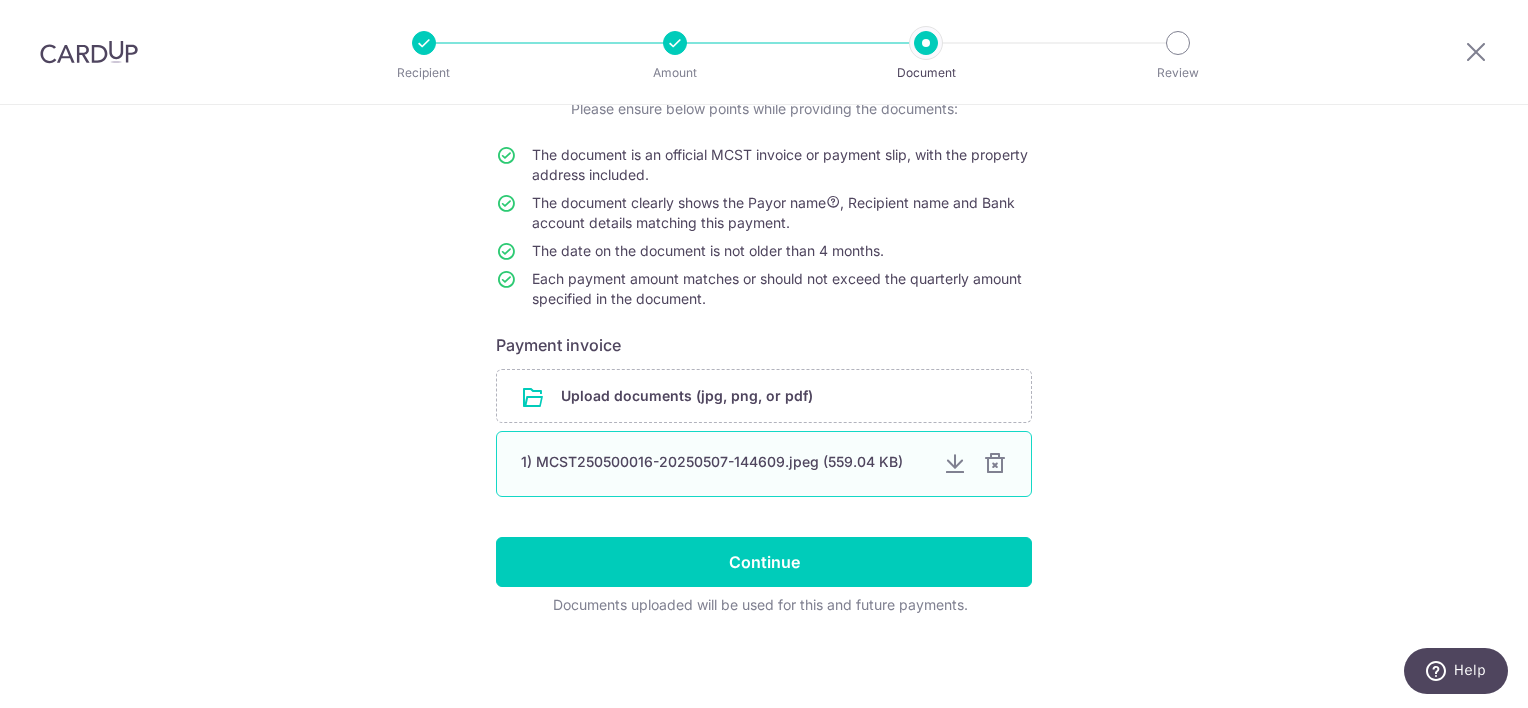click at bounding box center (995, 464) 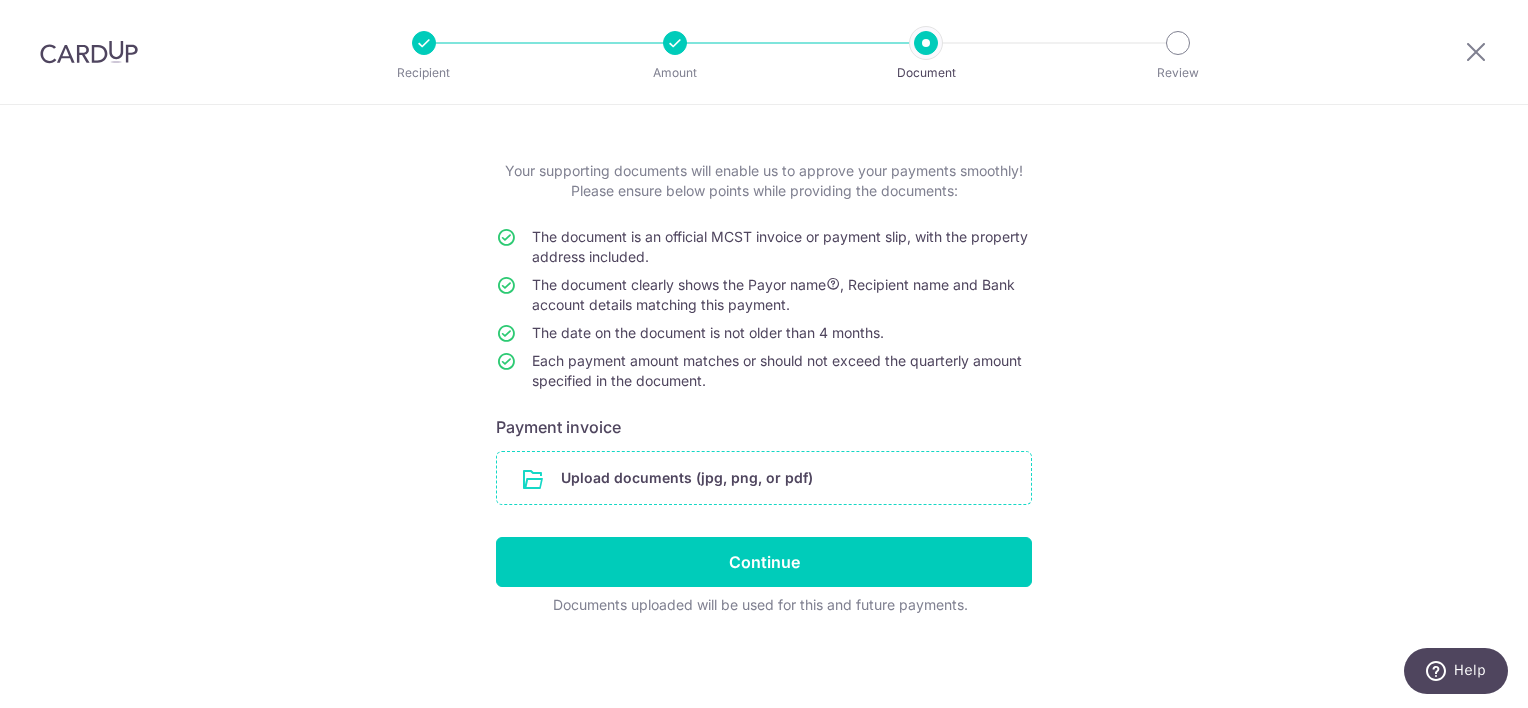 click at bounding box center (764, 478) 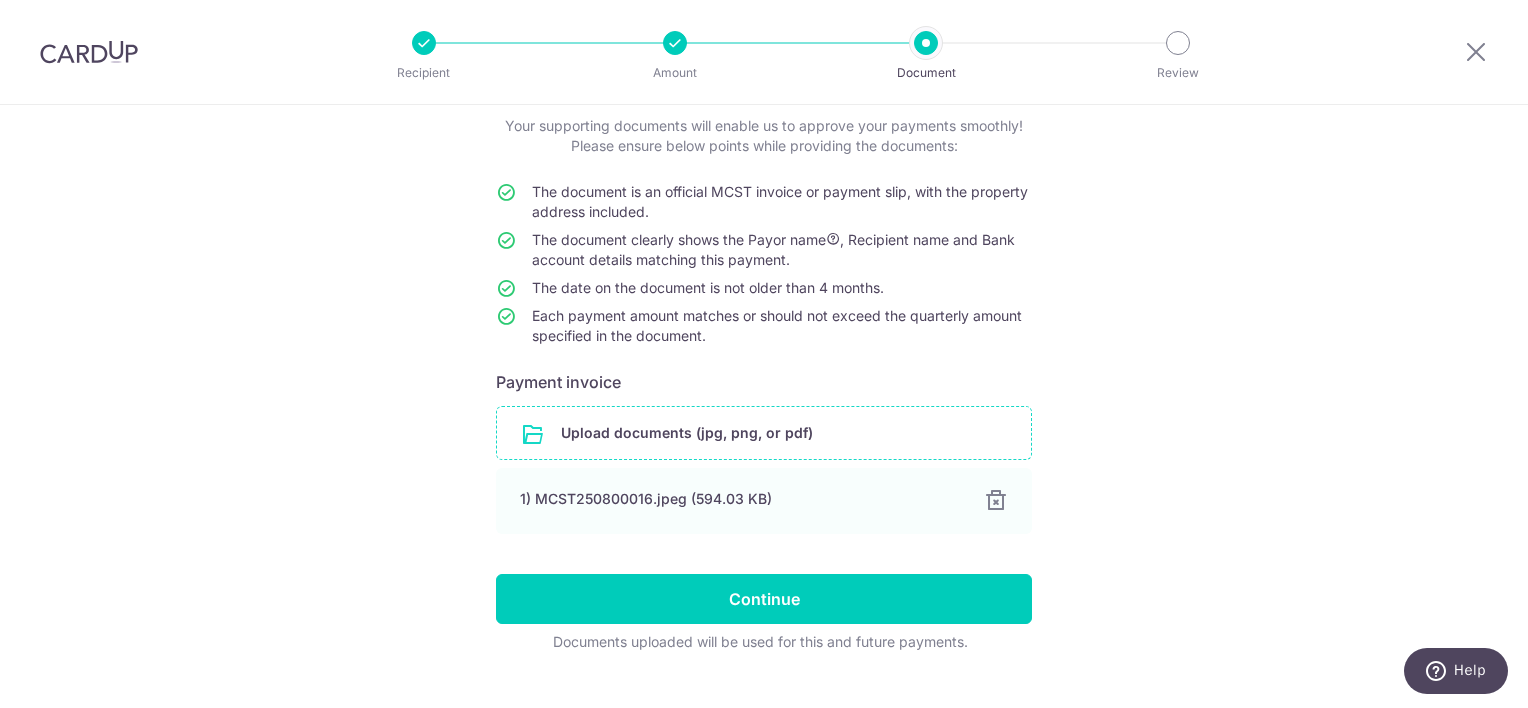 scroll, scrollTop: 158, scrollLeft: 0, axis: vertical 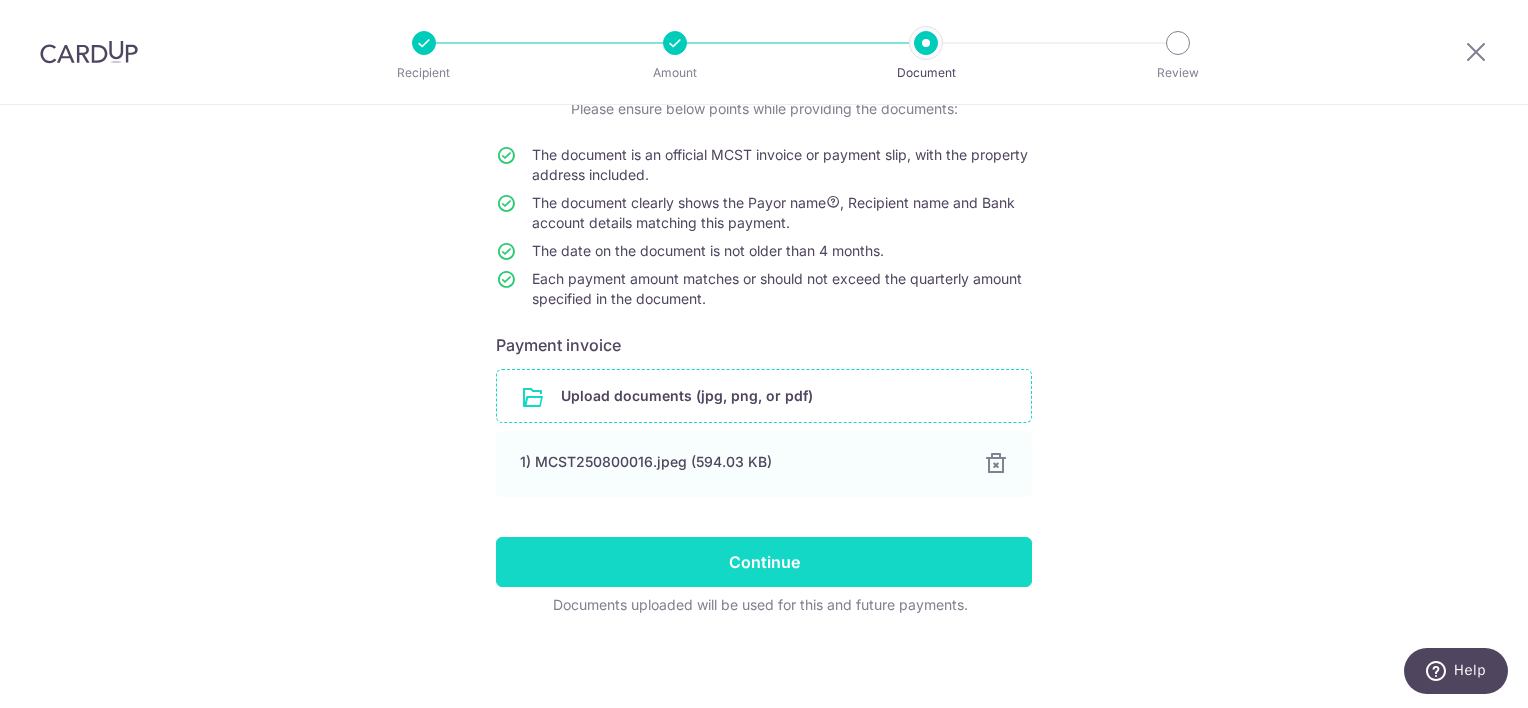 click on "Continue" at bounding box center [764, 562] 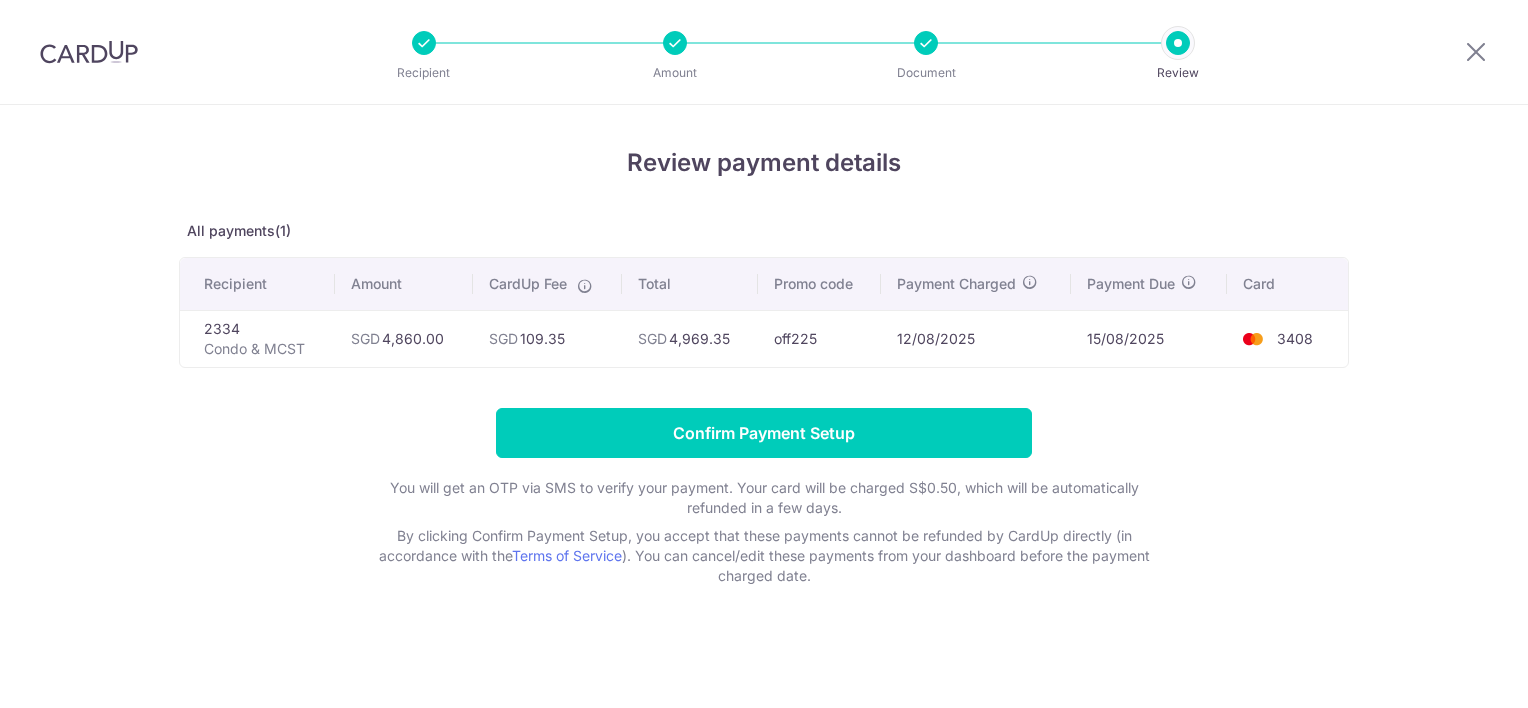 scroll, scrollTop: 0, scrollLeft: 0, axis: both 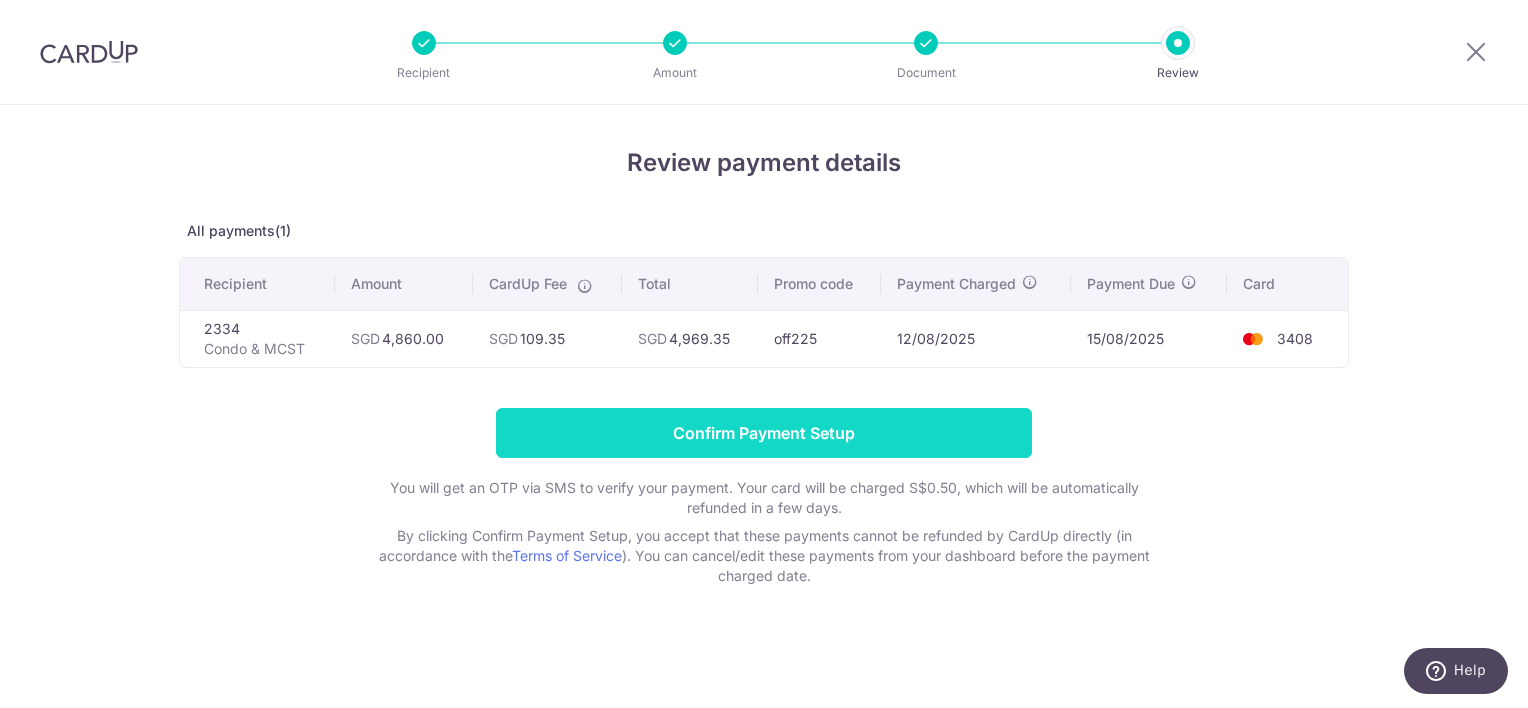 click on "Confirm Payment Setup" at bounding box center (764, 433) 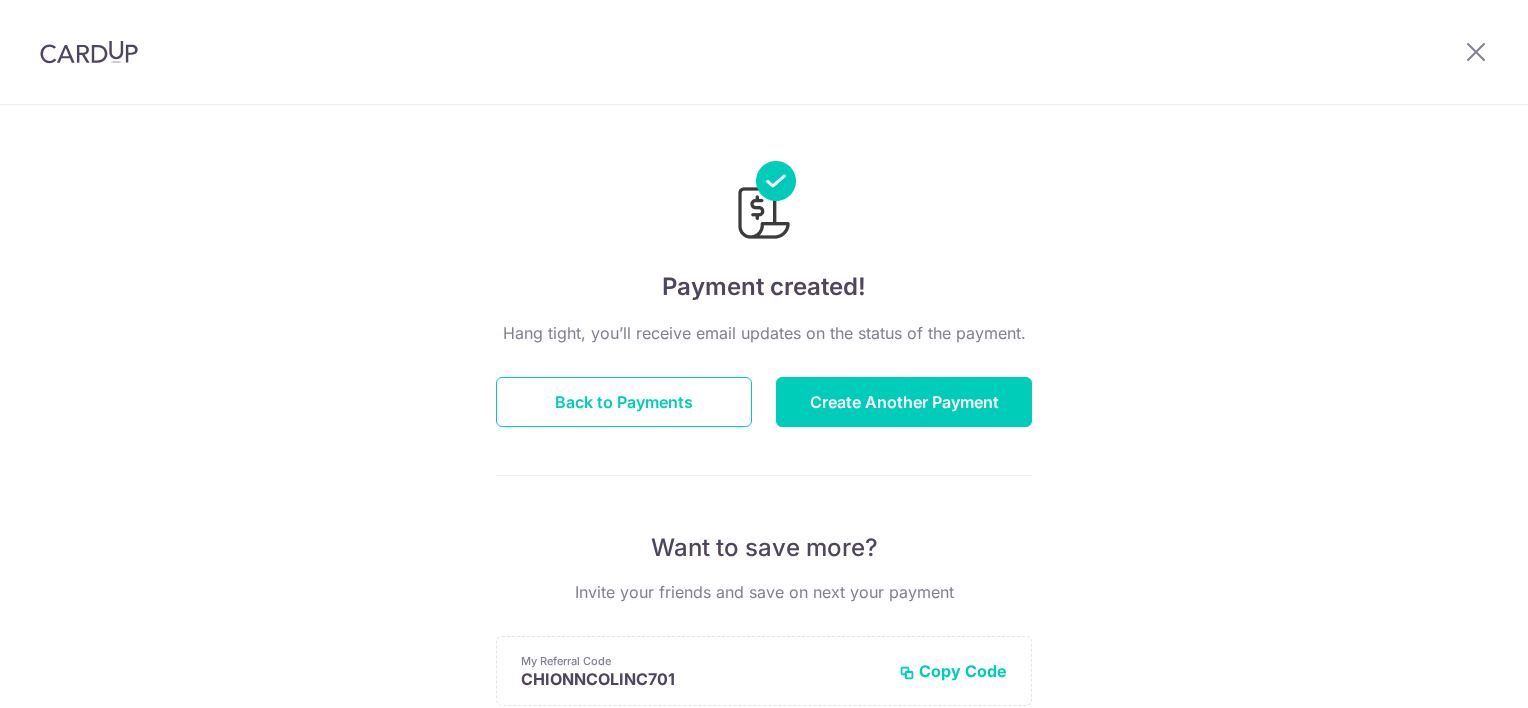 scroll, scrollTop: 0, scrollLeft: 0, axis: both 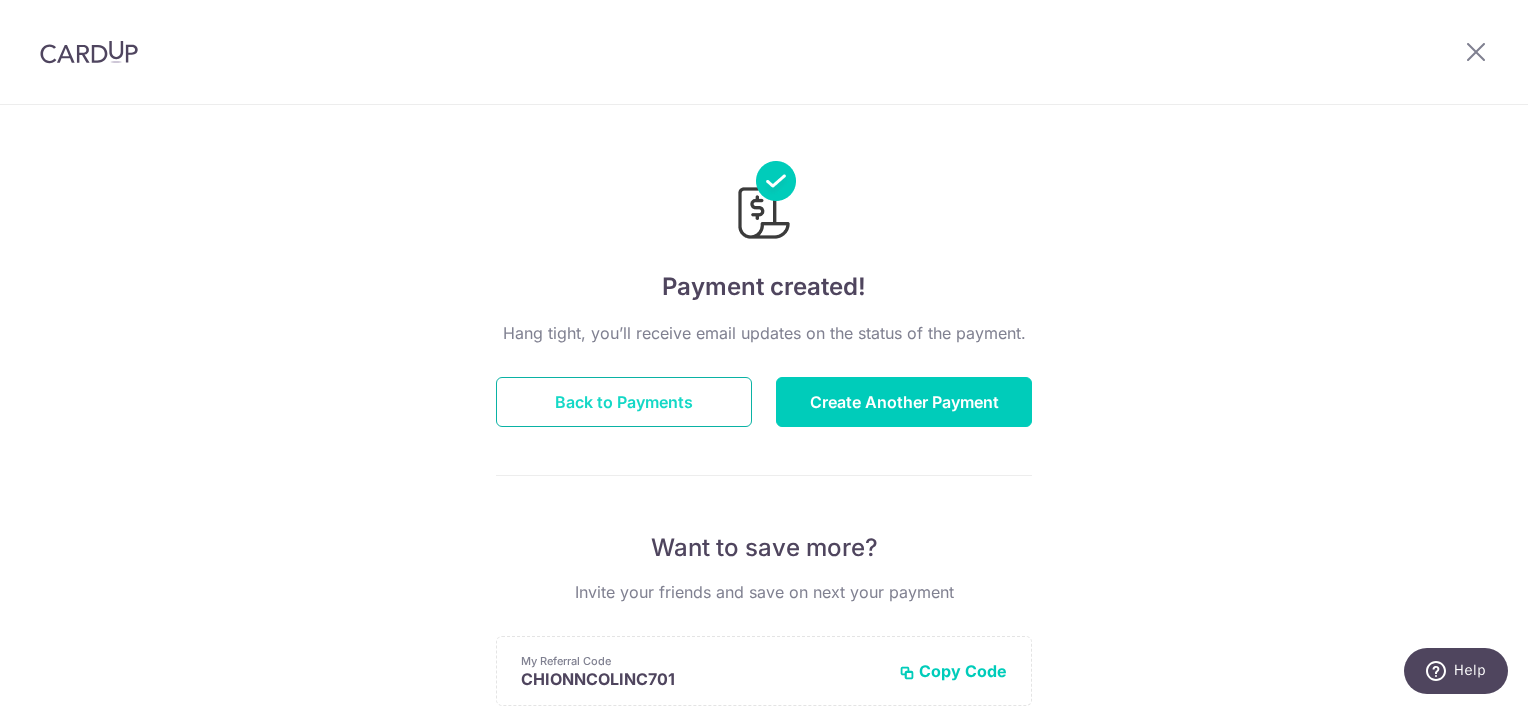 click on "Back to Payments" at bounding box center [624, 402] 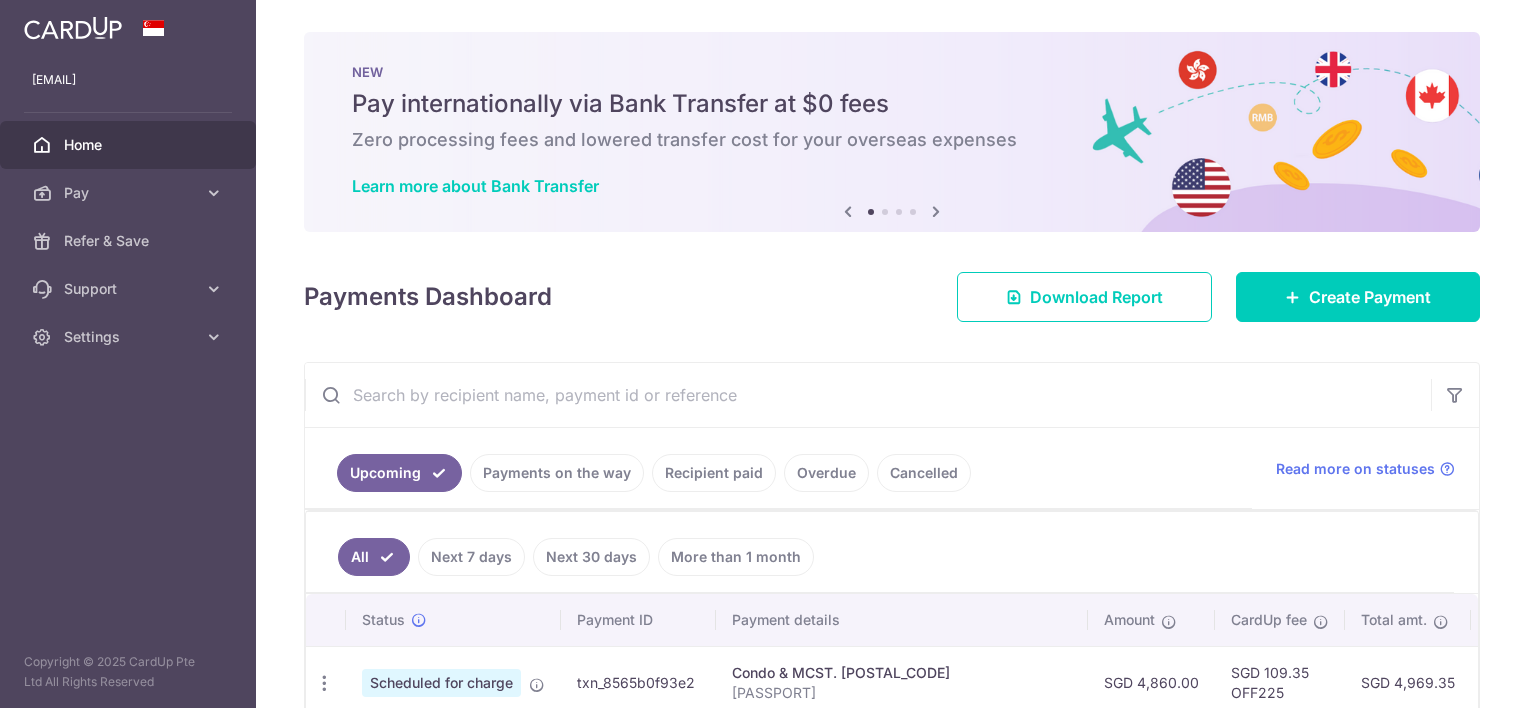 scroll, scrollTop: 0, scrollLeft: 0, axis: both 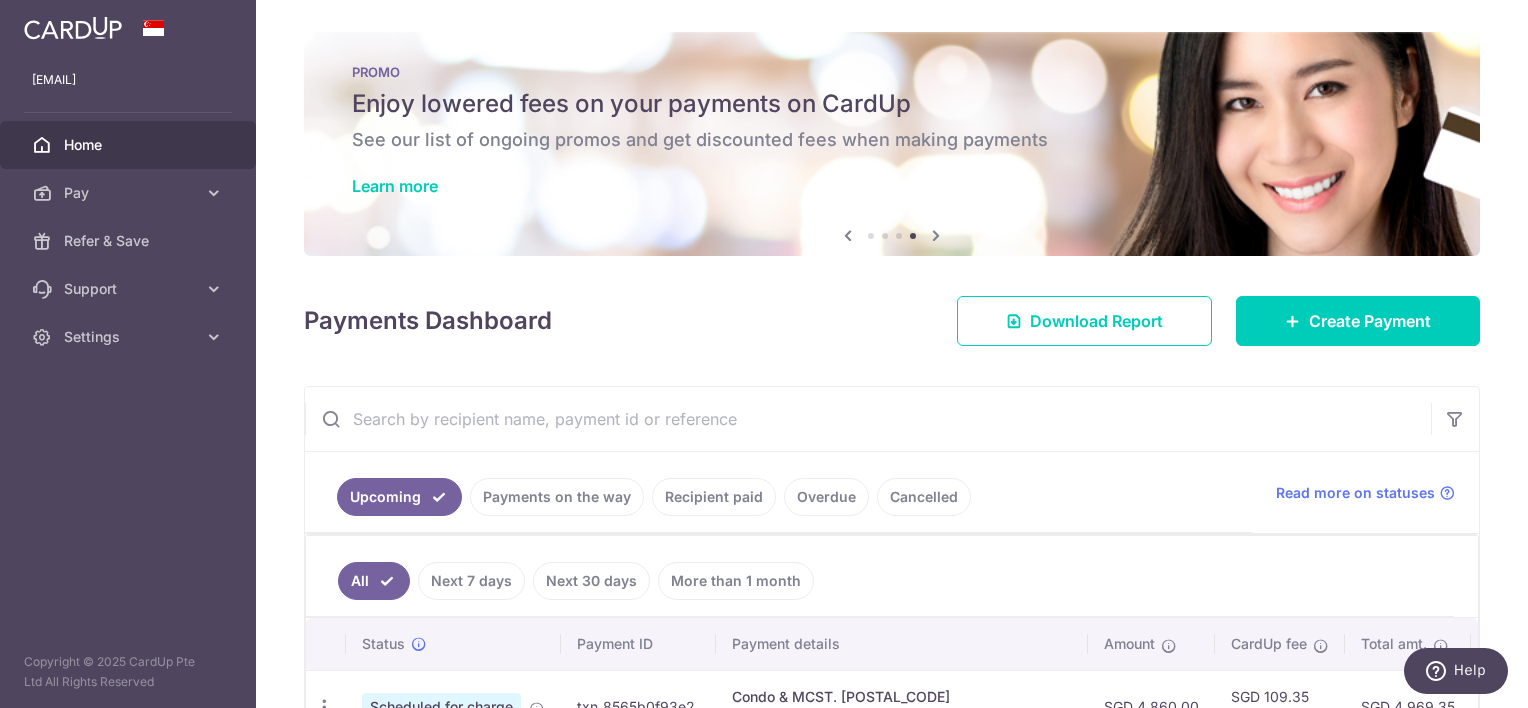 click on "Home" at bounding box center [130, 145] 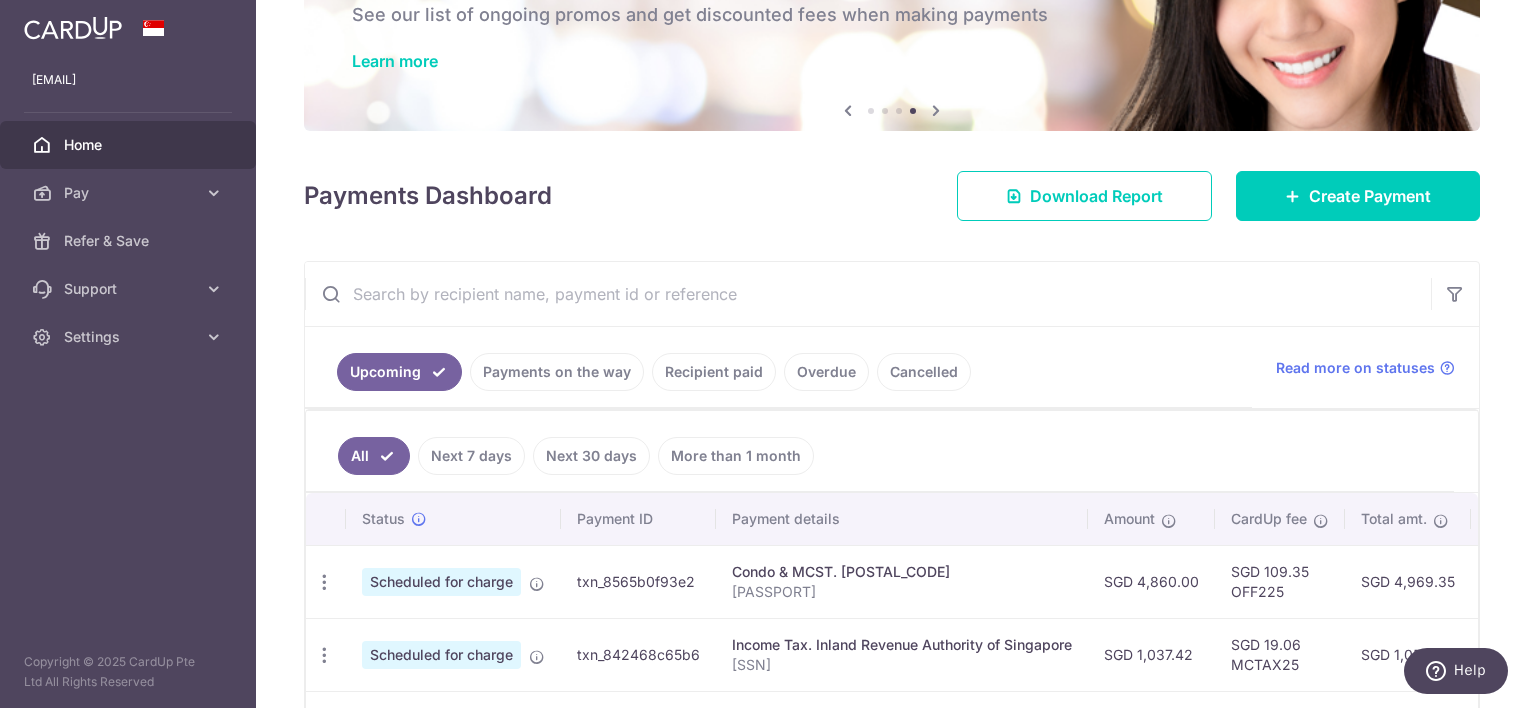 scroll, scrollTop: 300, scrollLeft: 0, axis: vertical 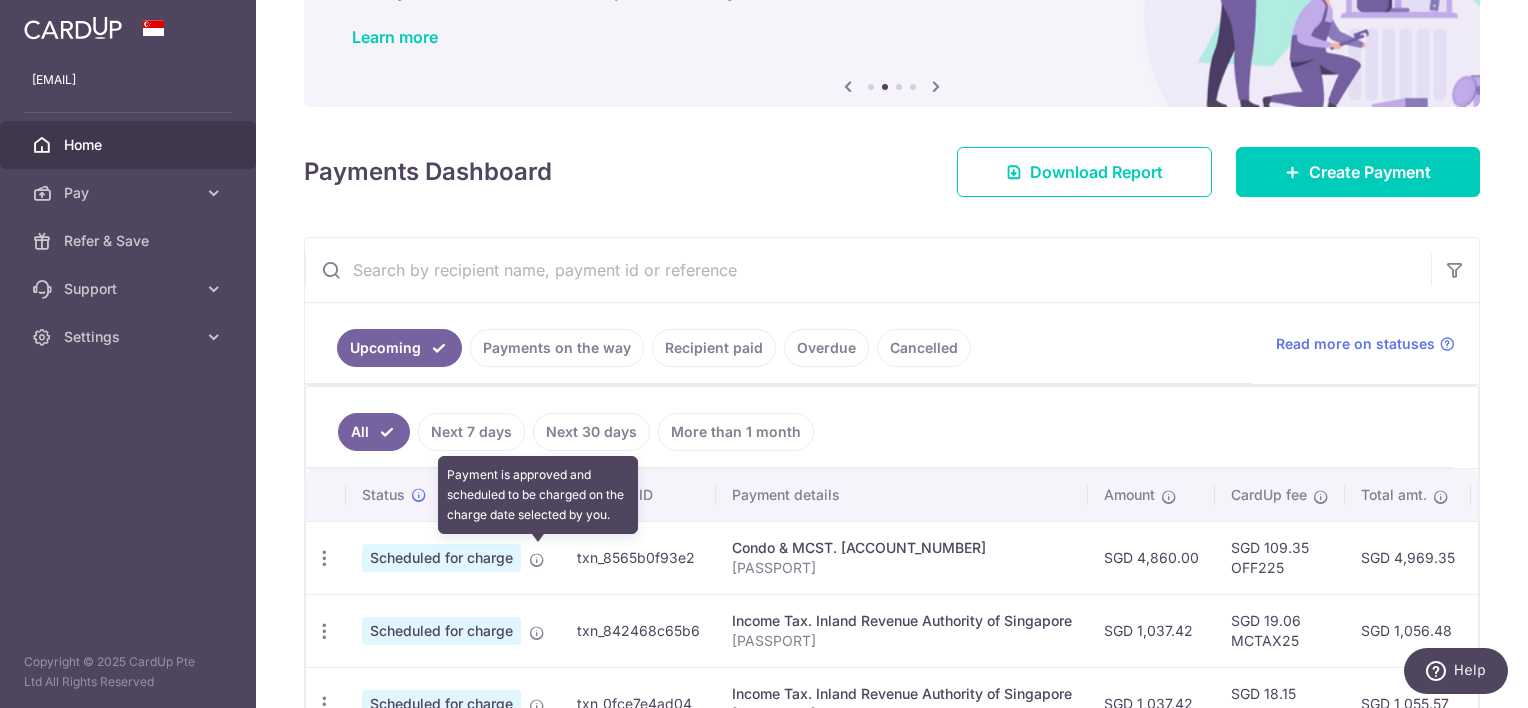 click at bounding box center (537, 560) 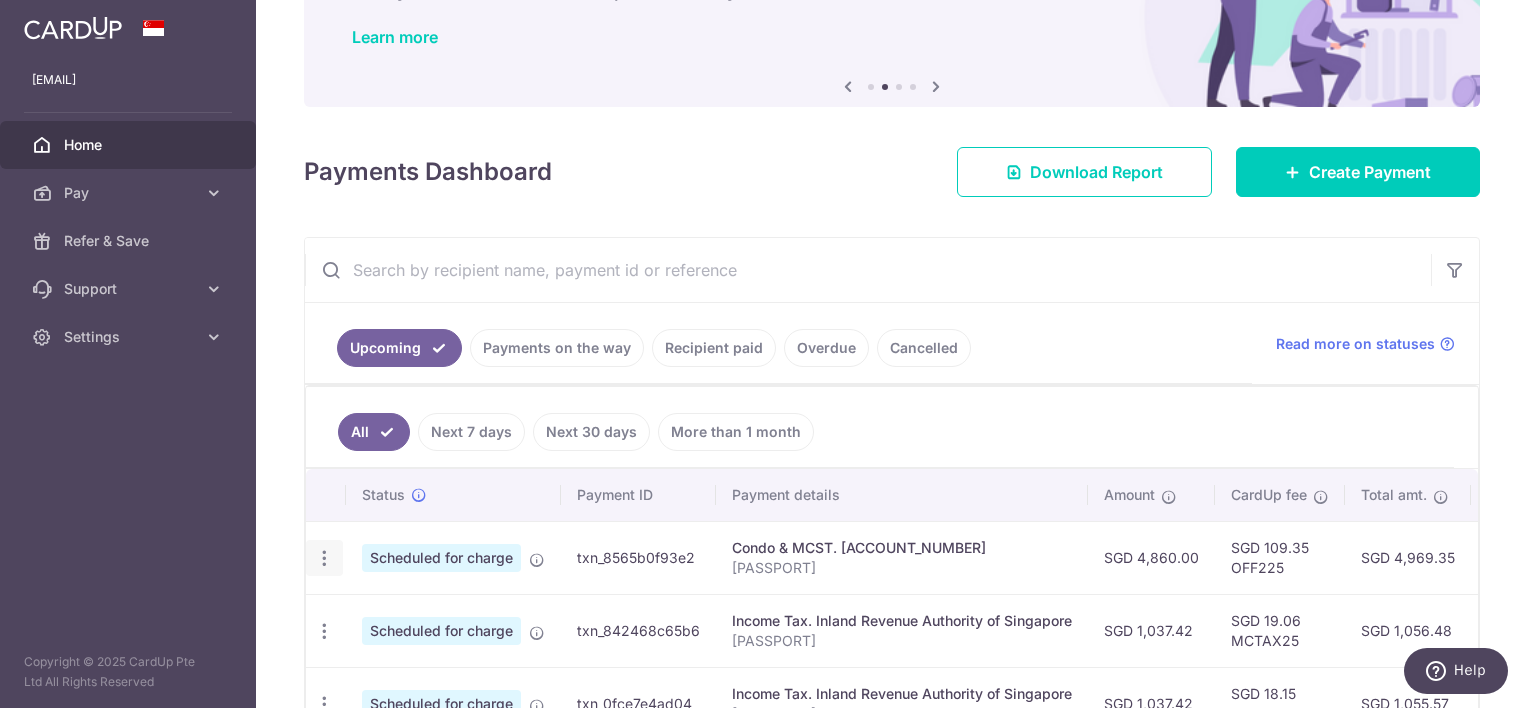 click at bounding box center [324, 558] 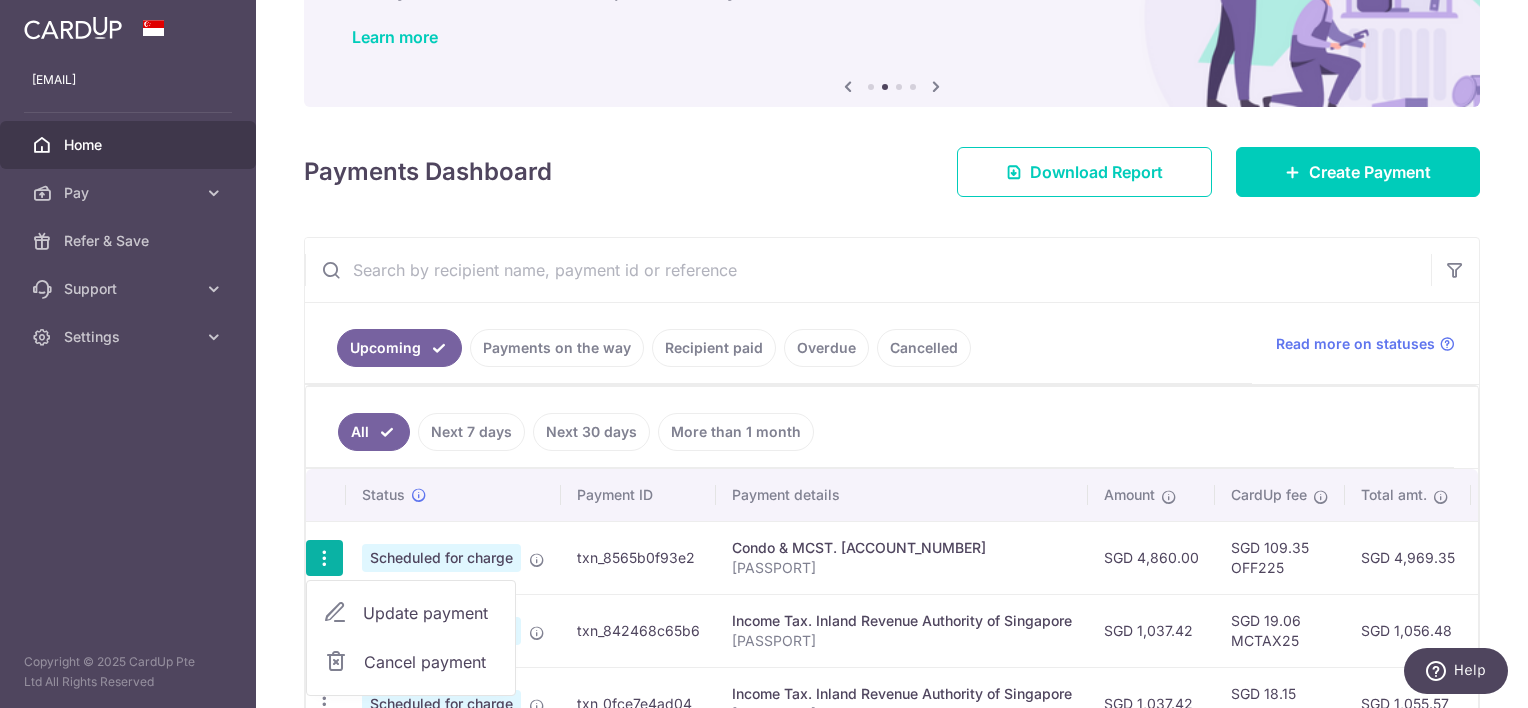 scroll, scrollTop: 249, scrollLeft: 0, axis: vertical 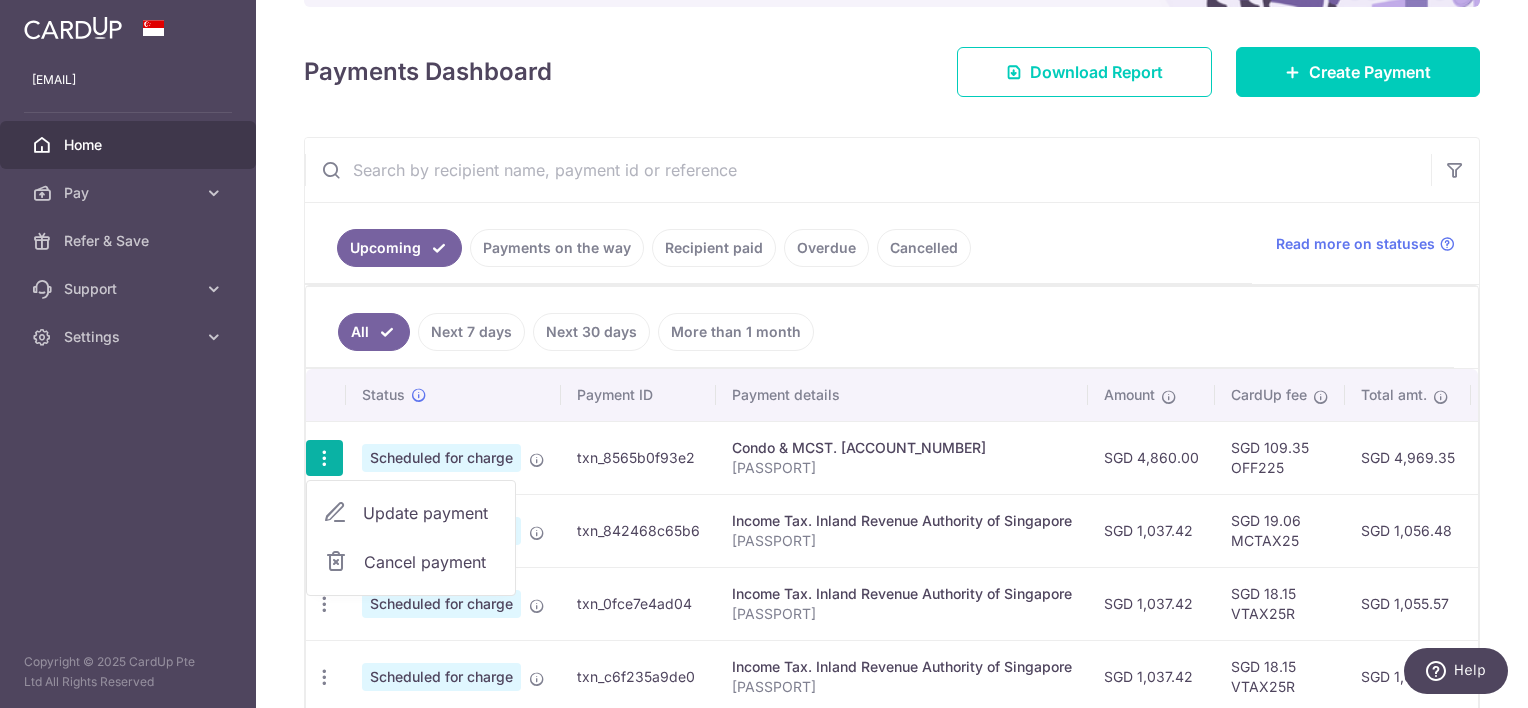 click on "Update payment" at bounding box center [431, 513] 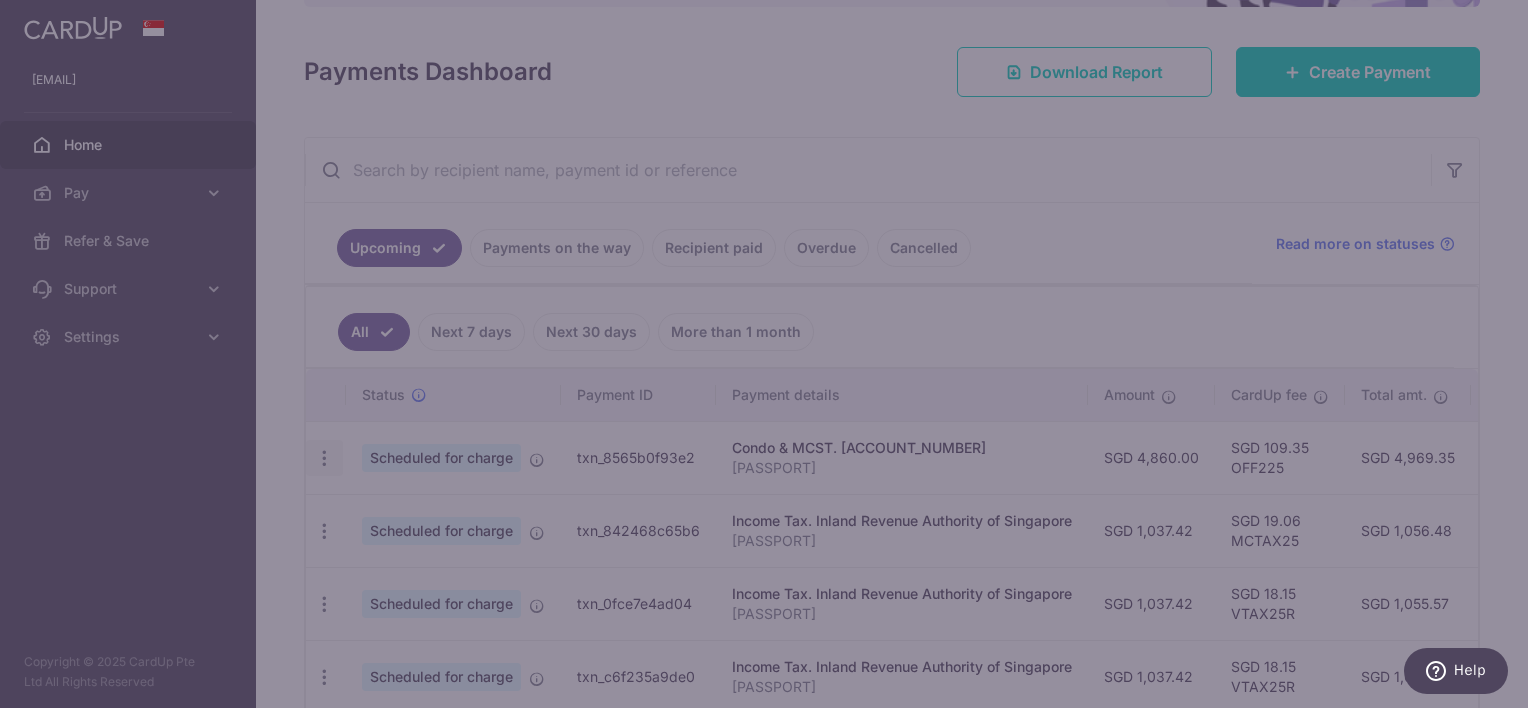 type on "OFF225" 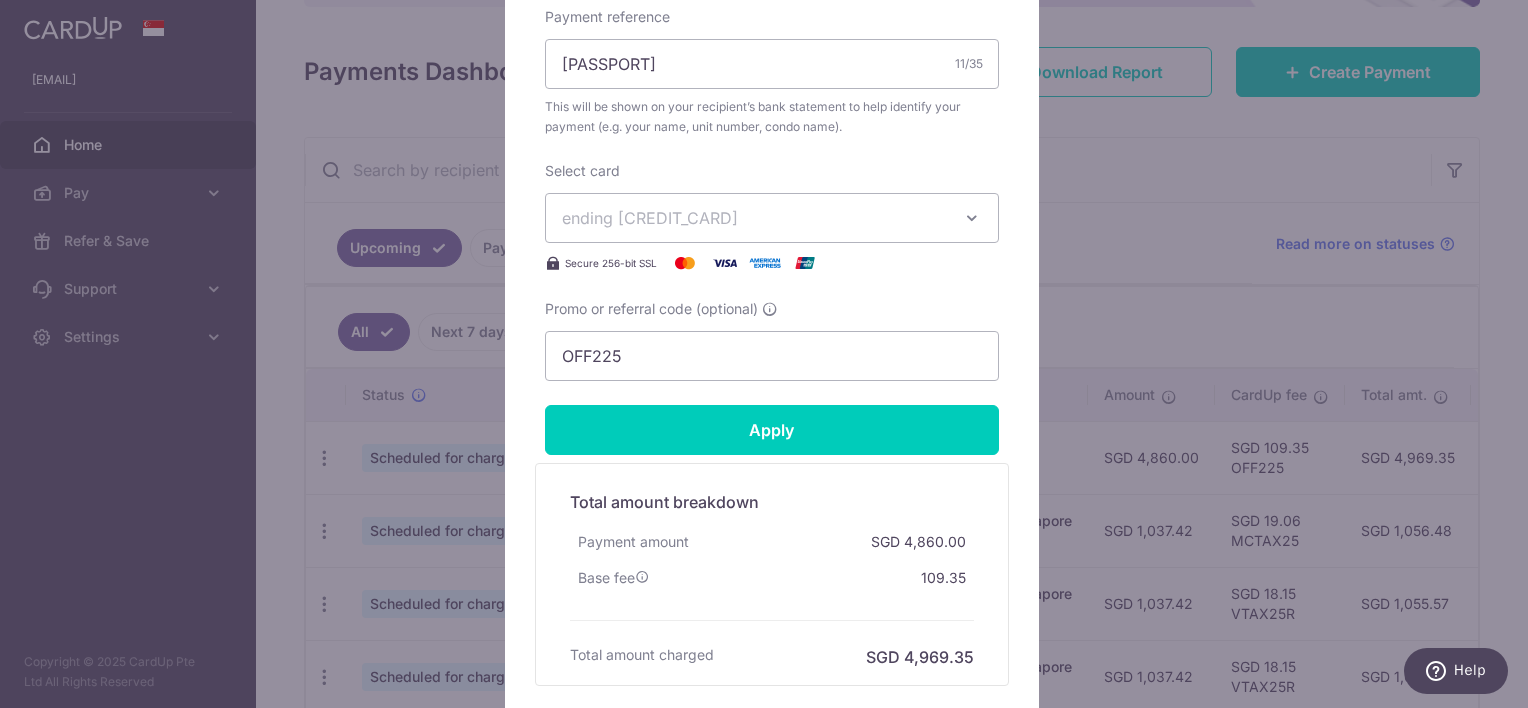 scroll, scrollTop: 600, scrollLeft: 0, axis: vertical 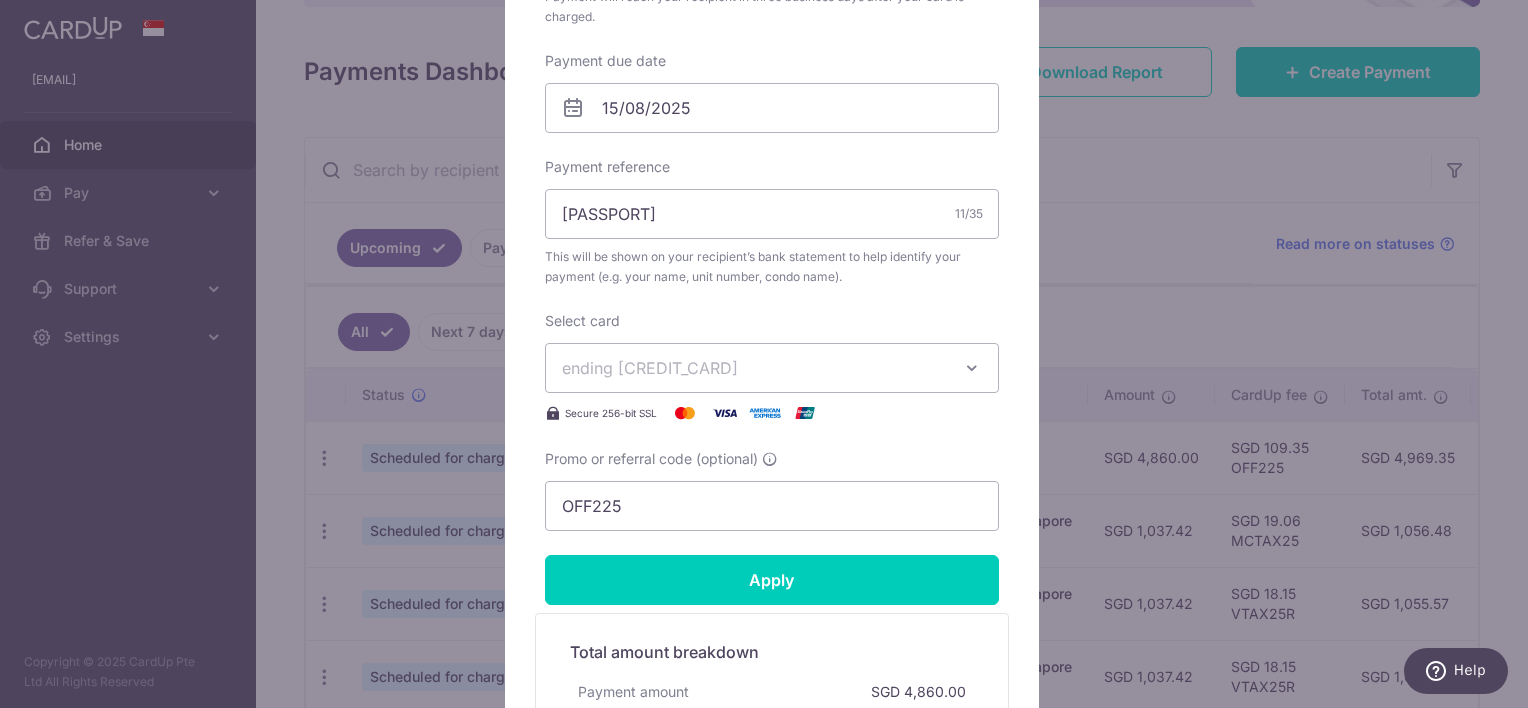 click at bounding box center [972, 368] 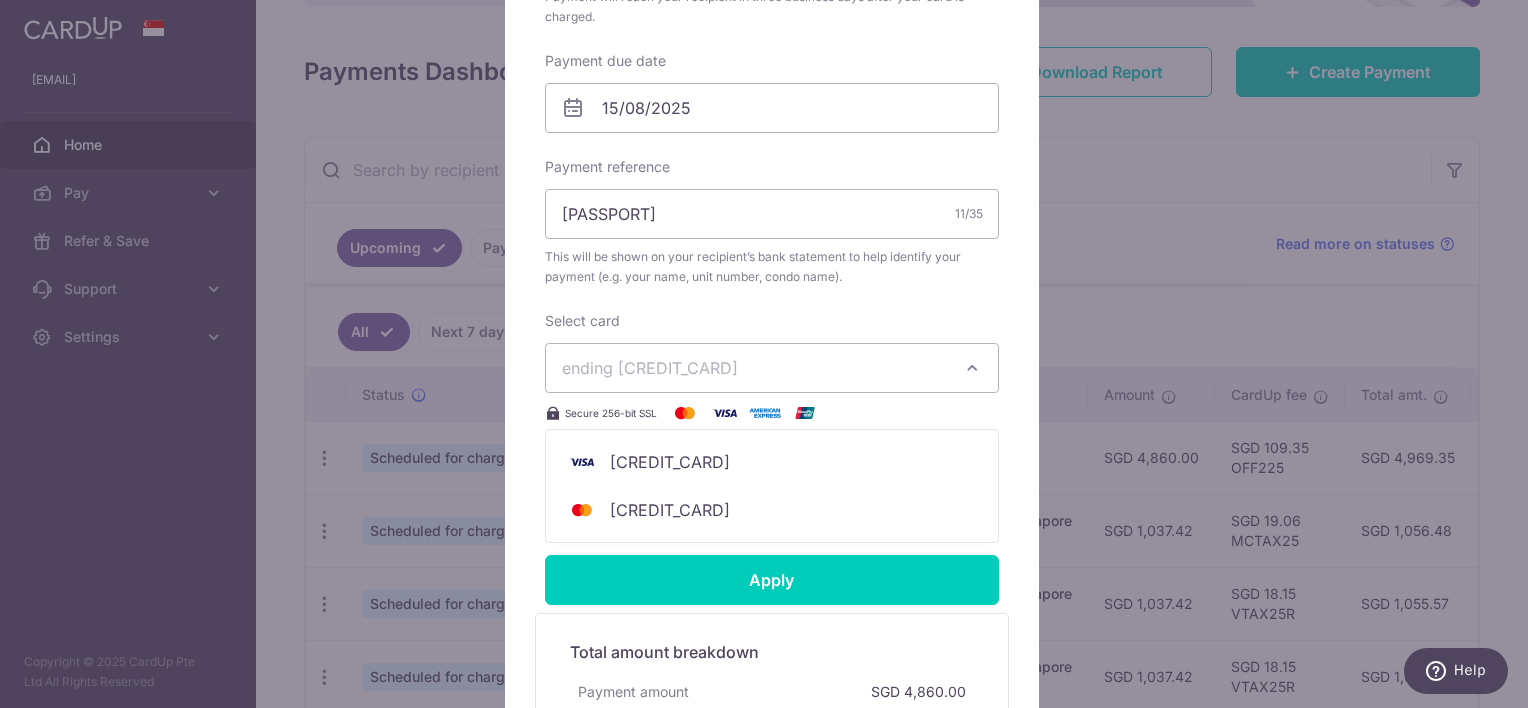 click at bounding box center [972, 368] 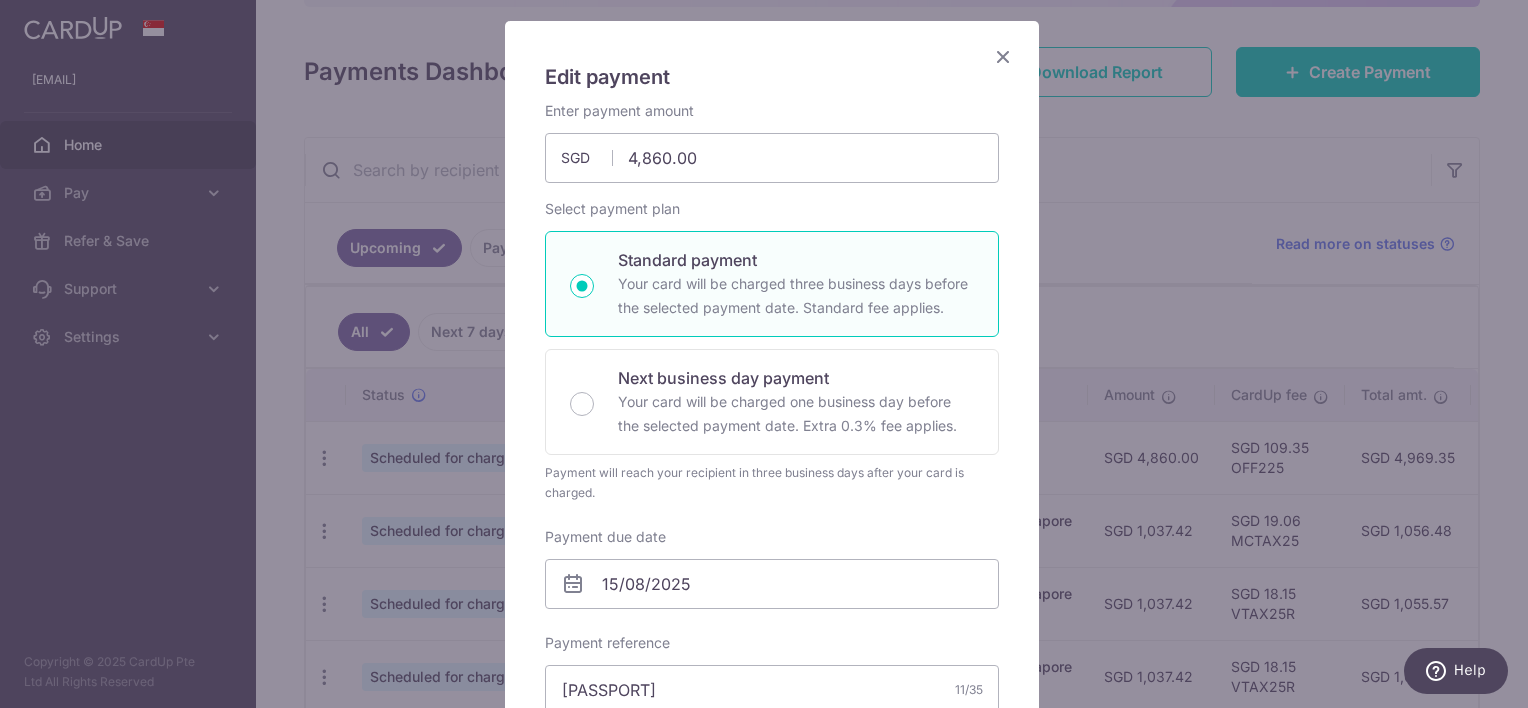 scroll, scrollTop: 0, scrollLeft: 0, axis: both 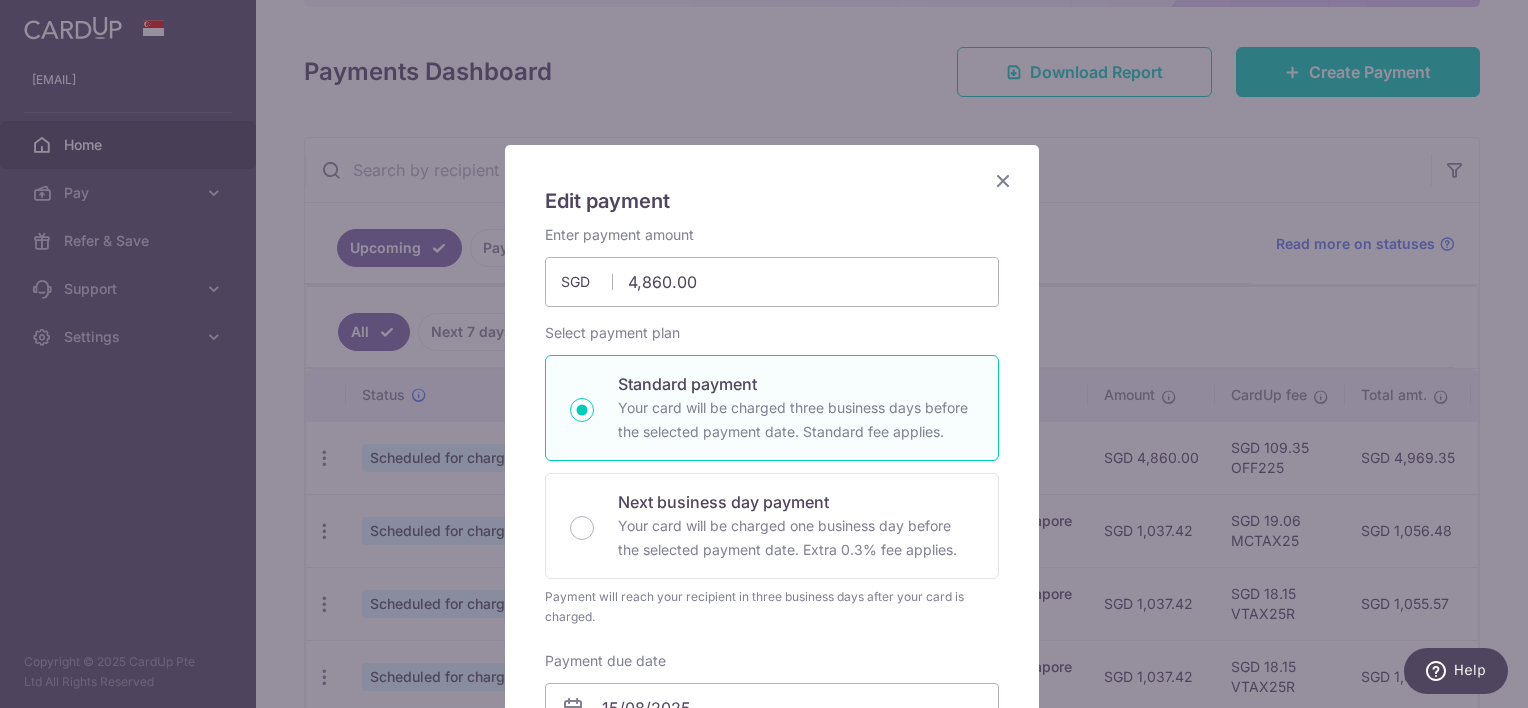 click at bounding box center (1003, 180) 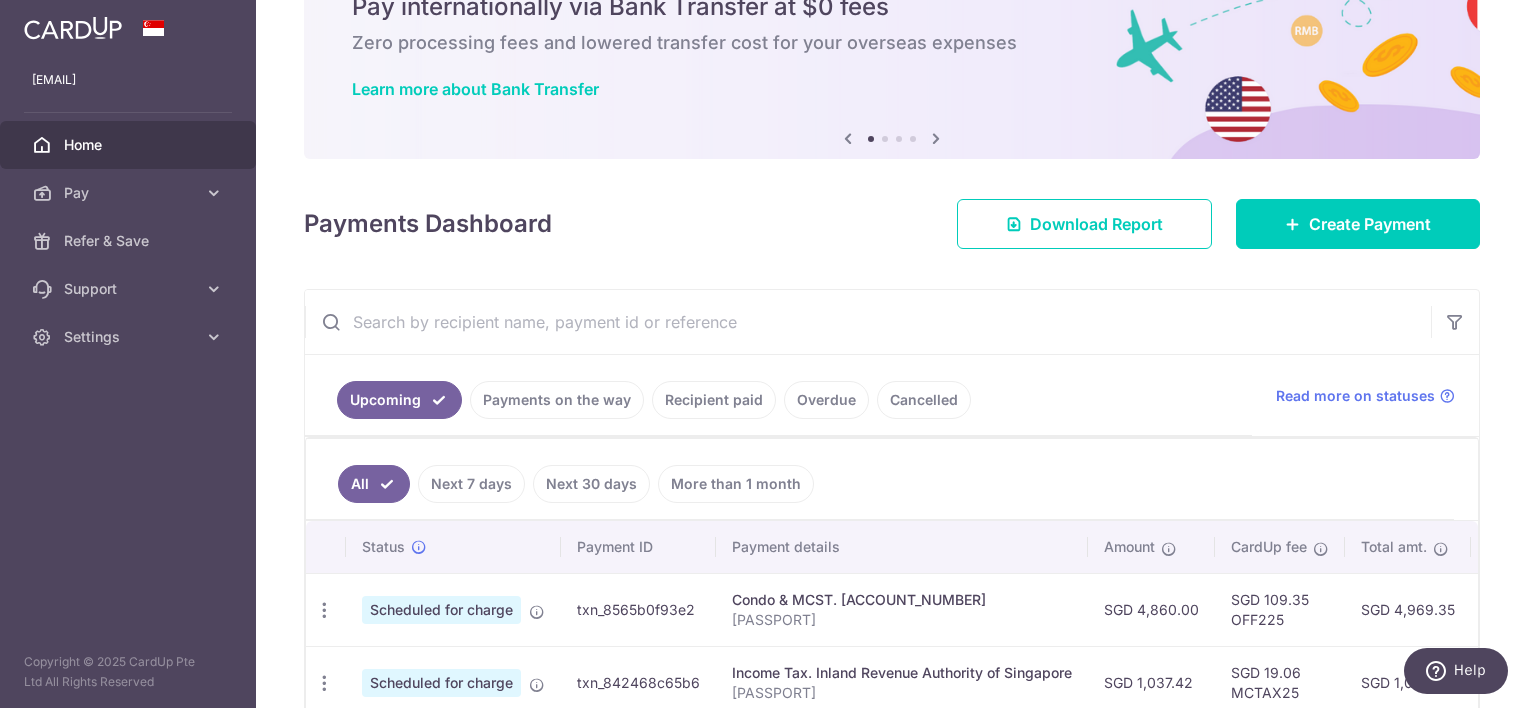 scroll, scrollTop: 0, scrollLeft: 0, axis: both 